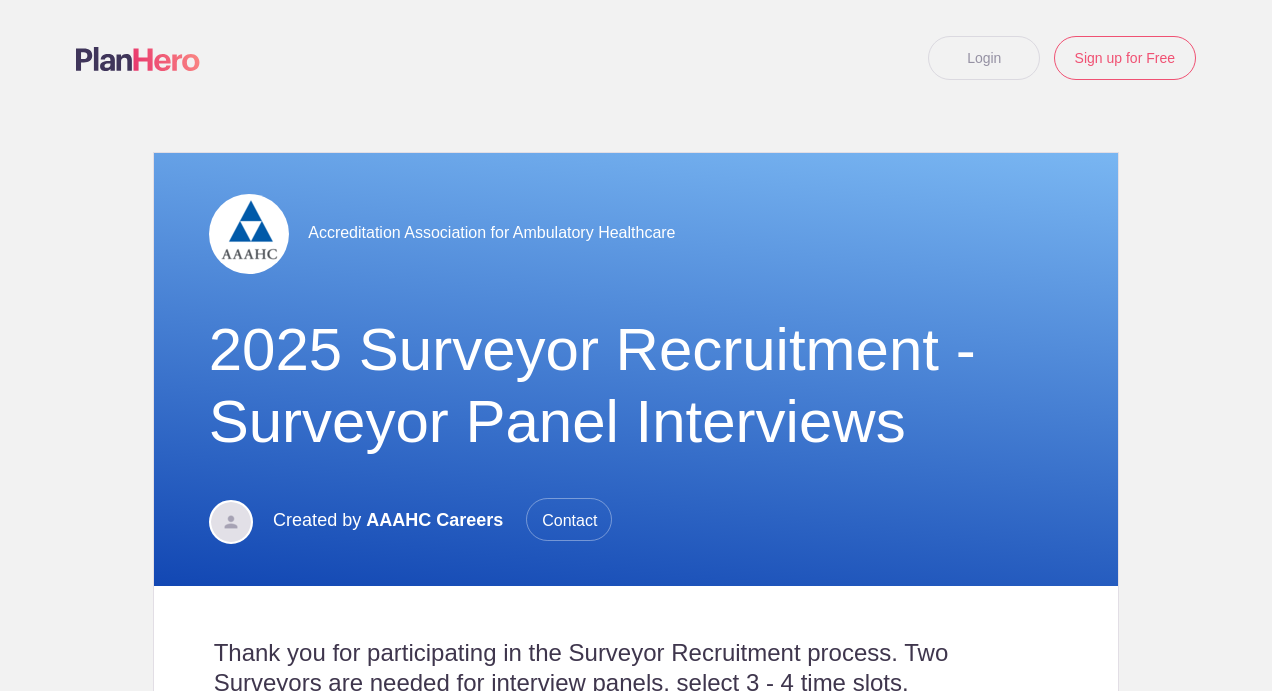 scroll, scrollTop: 0, scrollLeft: 0, axis: both 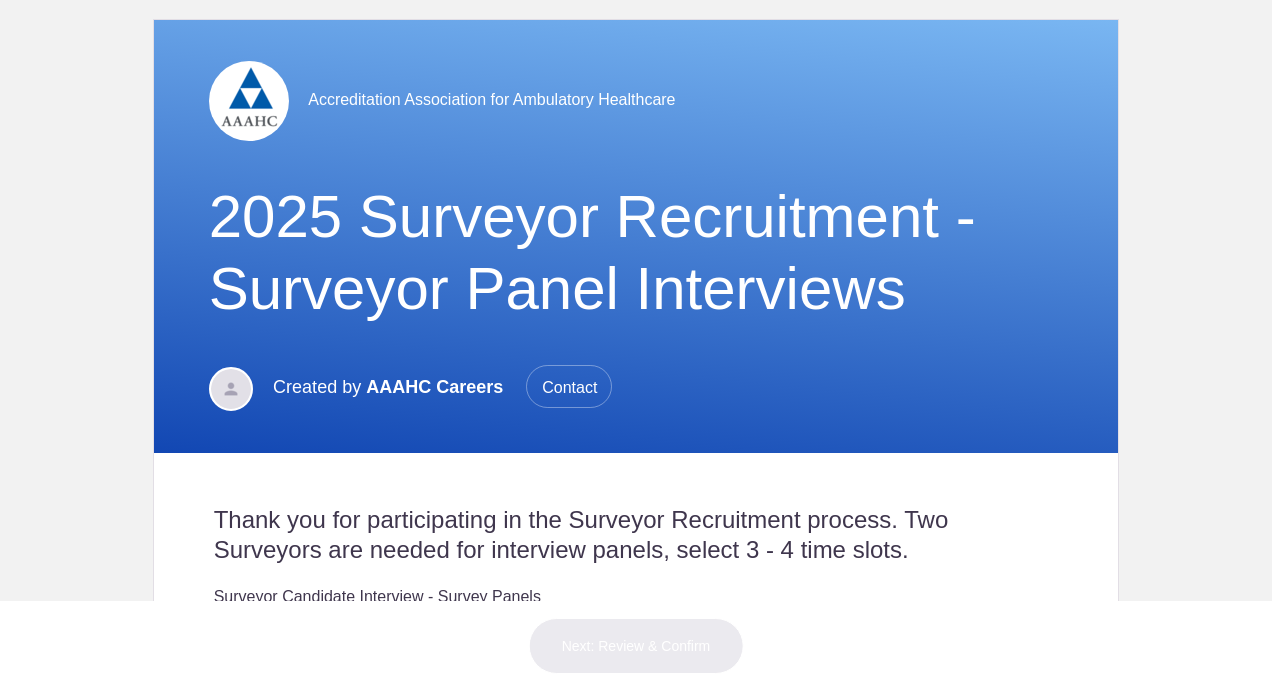 click on "Next: Review & Confirm" at bounding box center [636, 646] 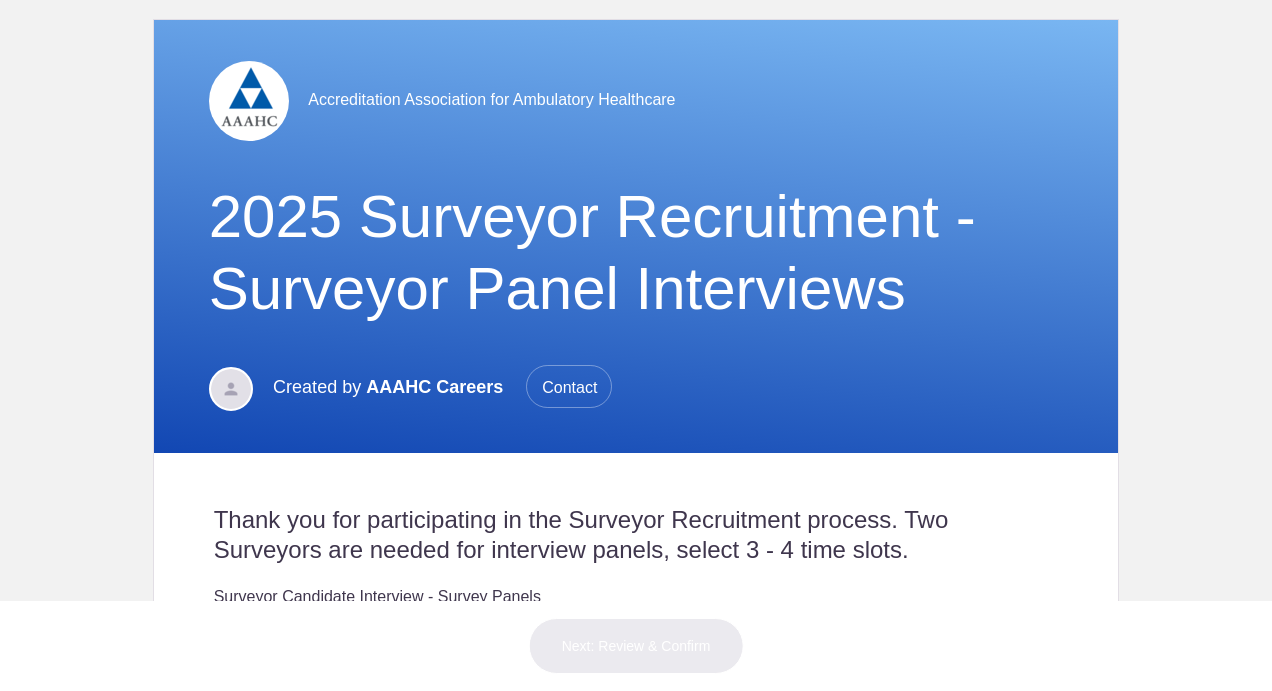 click on "Next: Review & Confirm" at bounding box center (636, 646) 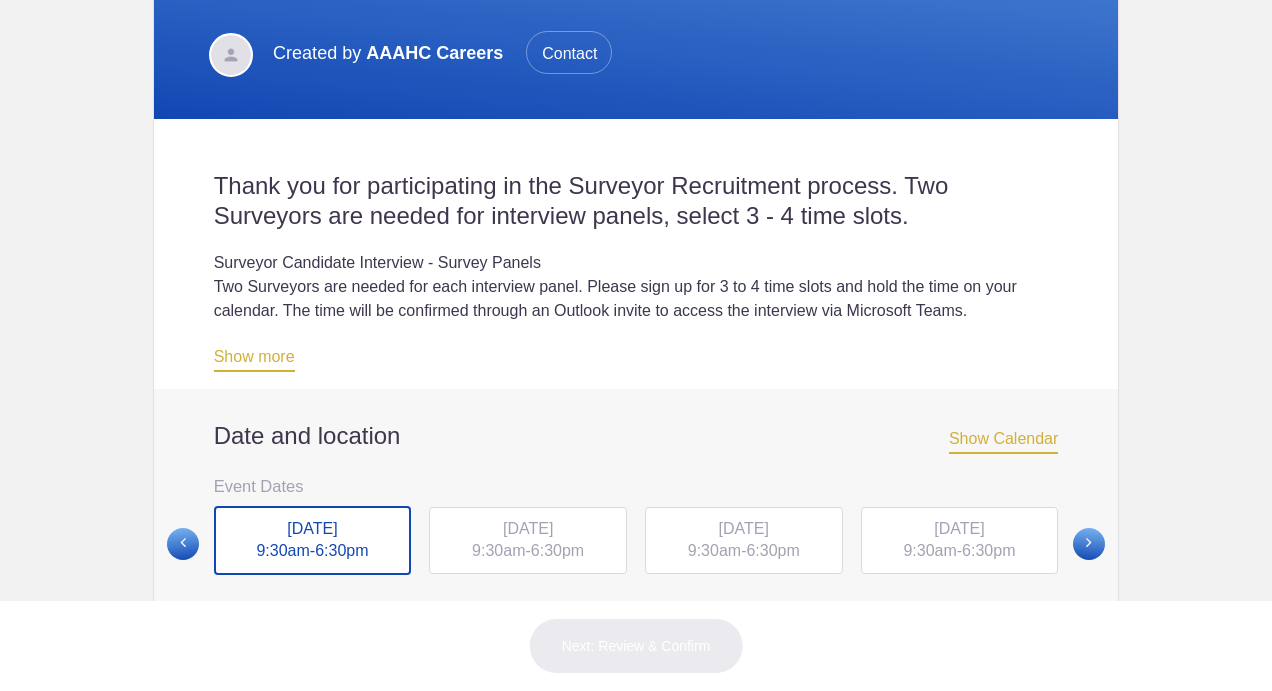 scroll, scrollTop: 482, scrollLeft: 0, axis: vertical 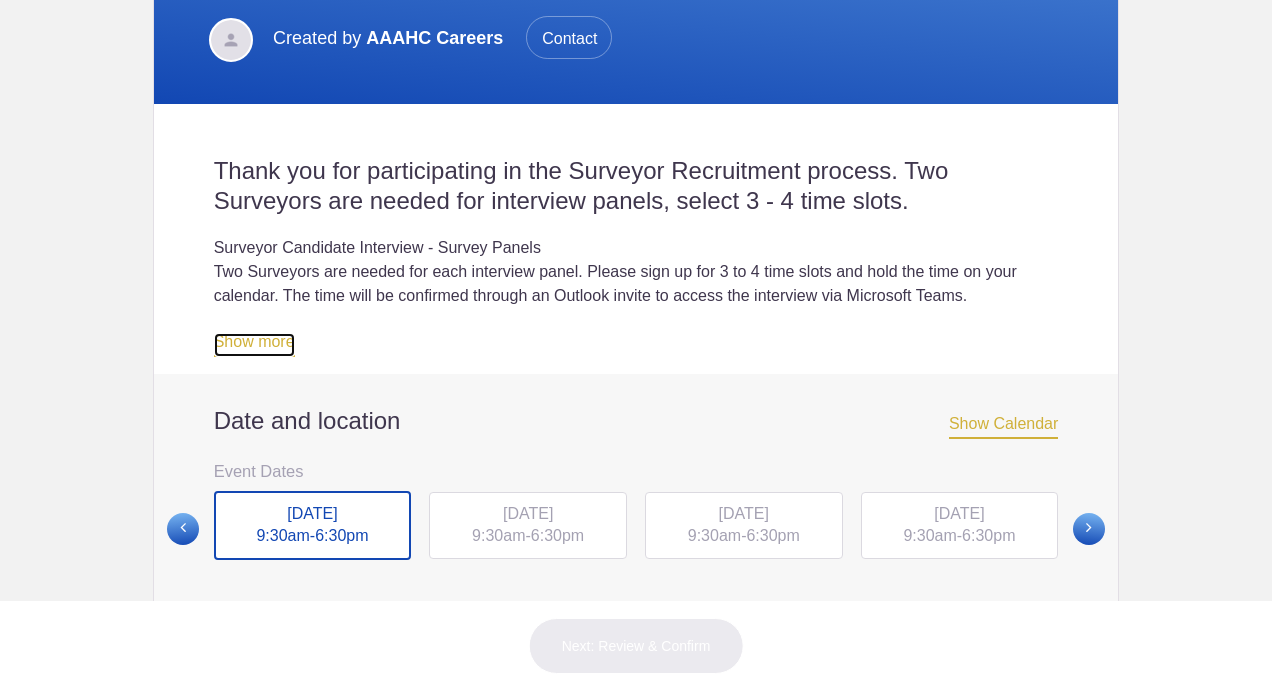 click on "Show more" at bounding box center (254, 345) 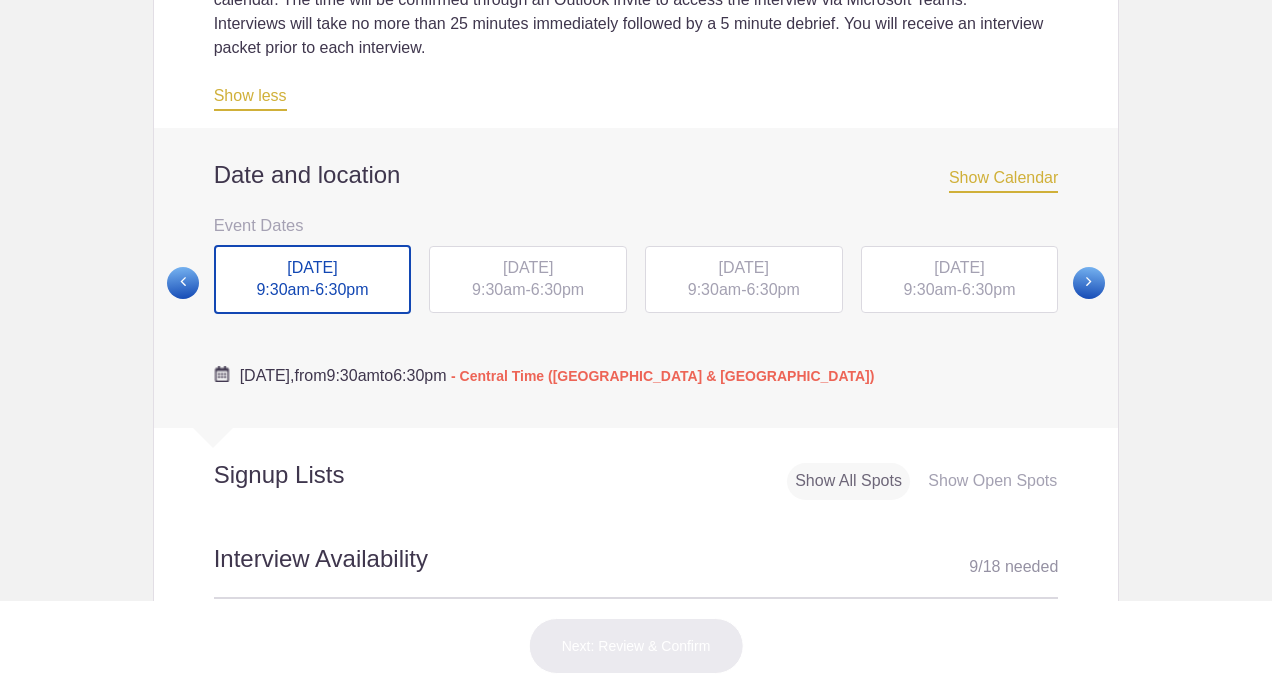 scroll, scrollTop: 775, scrollLeft: 0, axis: vertical 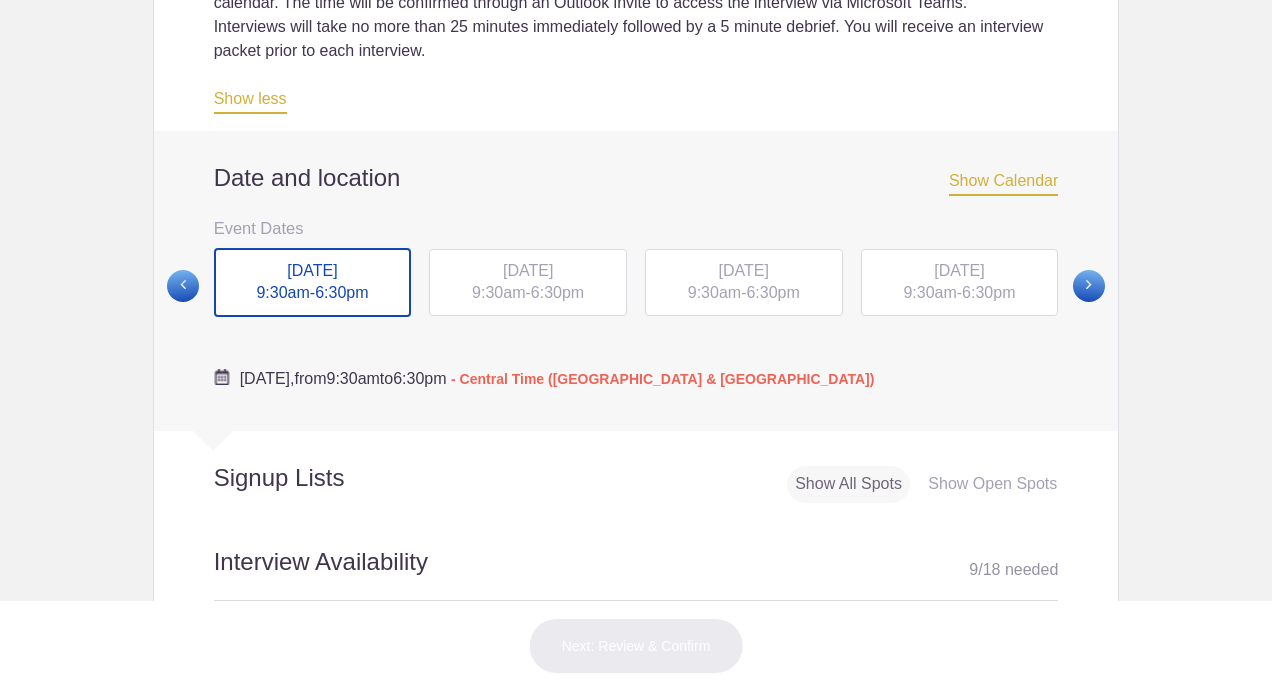 click on "Show Open Spots" at bounding box center (992, 484) 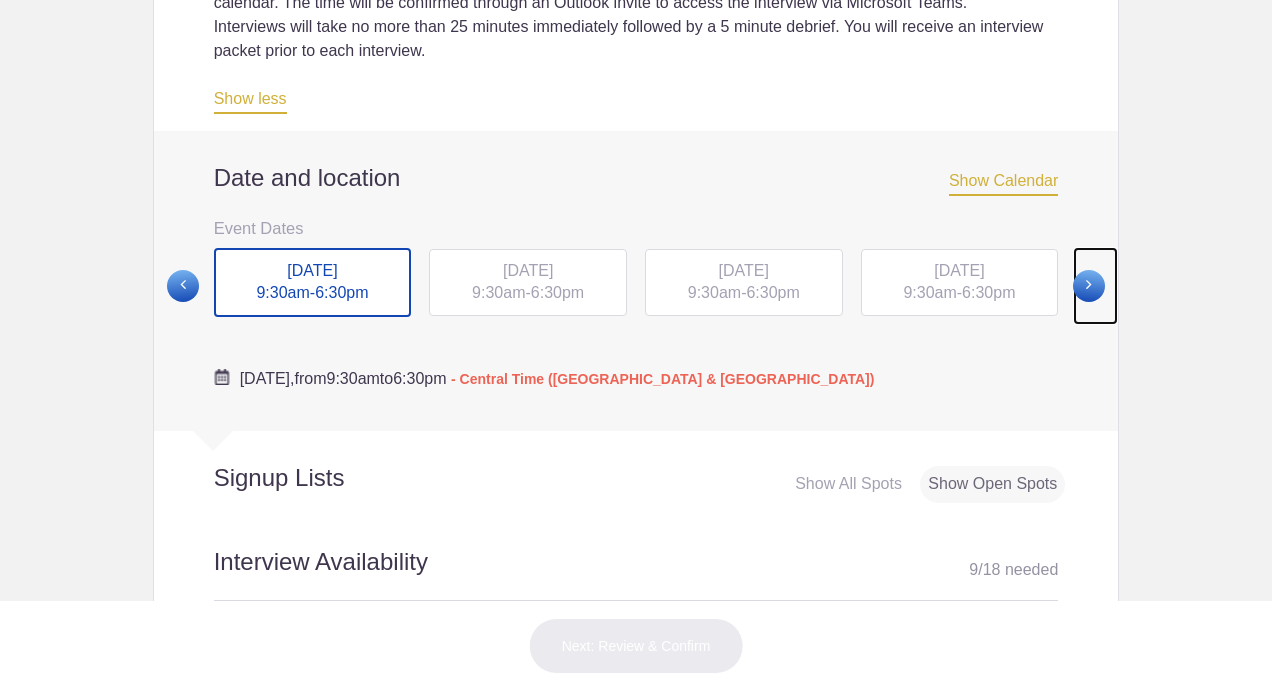 click at bounding box center (1089, 286) 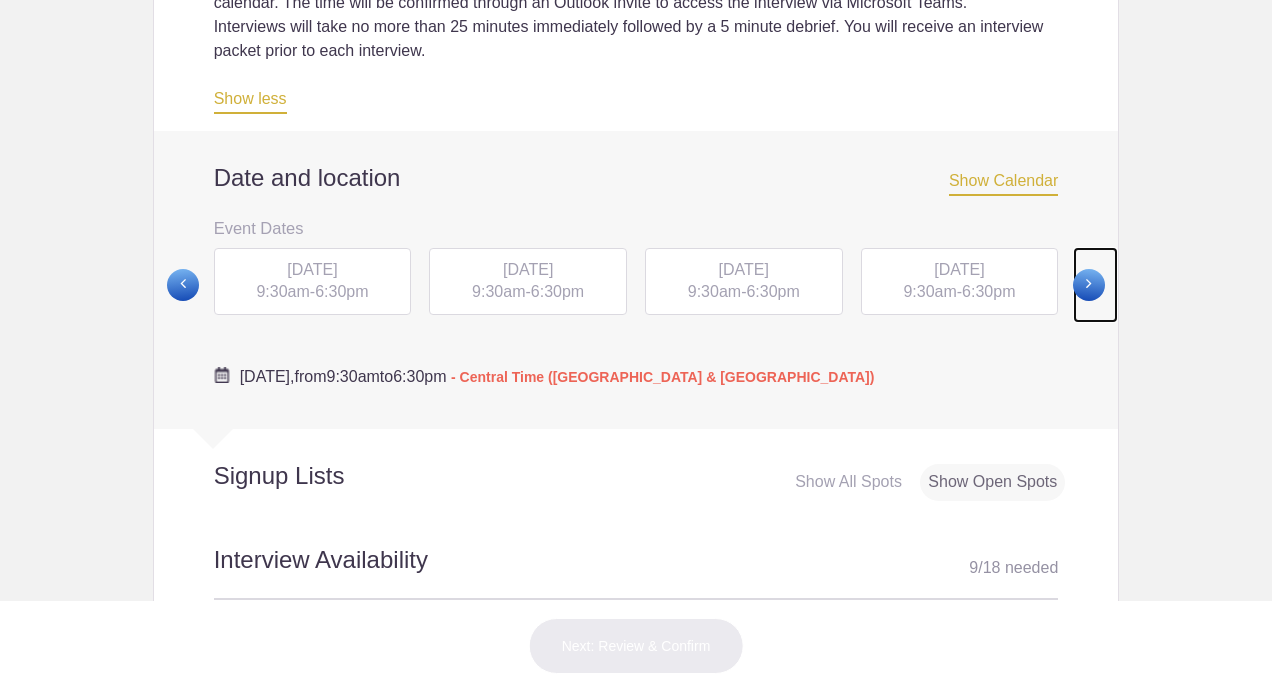 click at bounding box center [1089, 285] 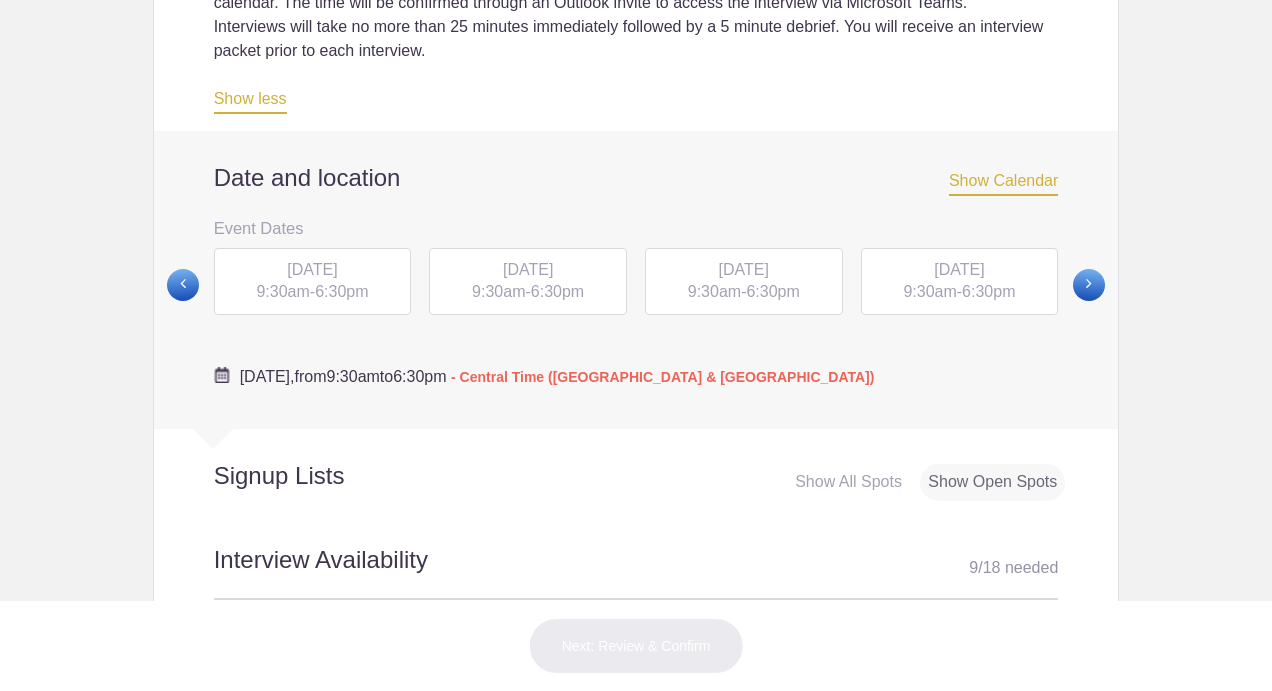 click on "[DATE]" at bounding box center [312, 269] 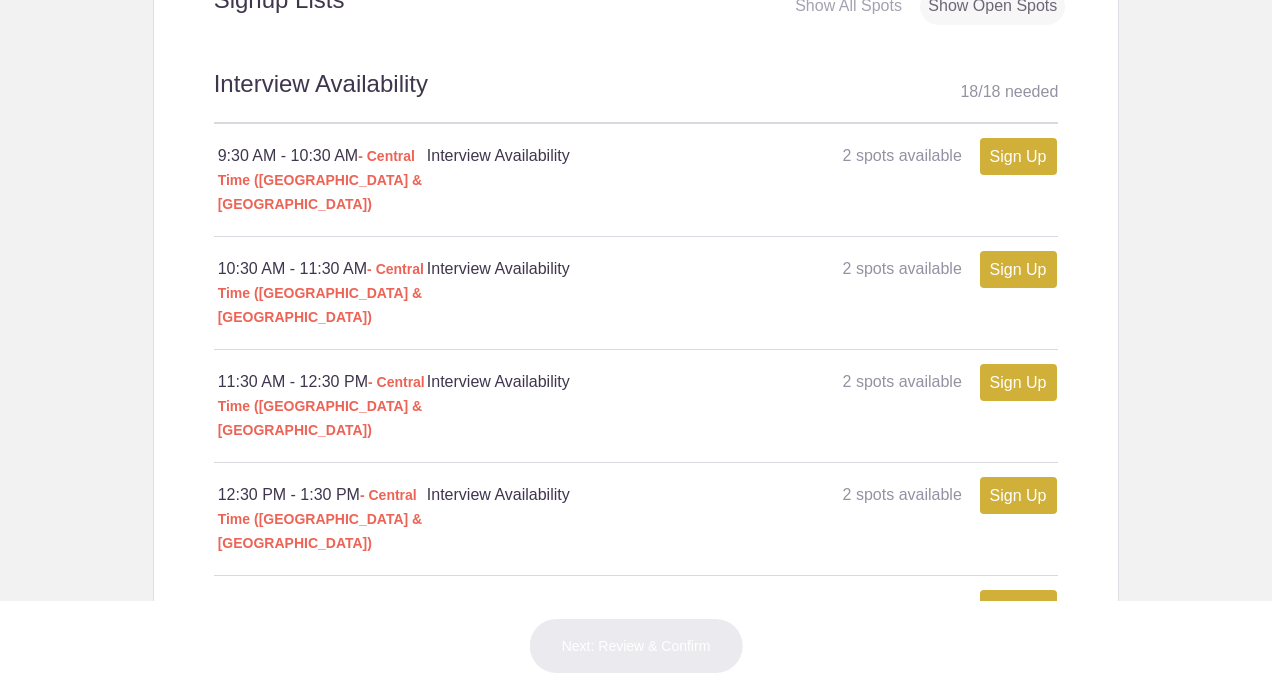 scroll, scrollTop: 1209, scrollLeft: 0, axis: vertical 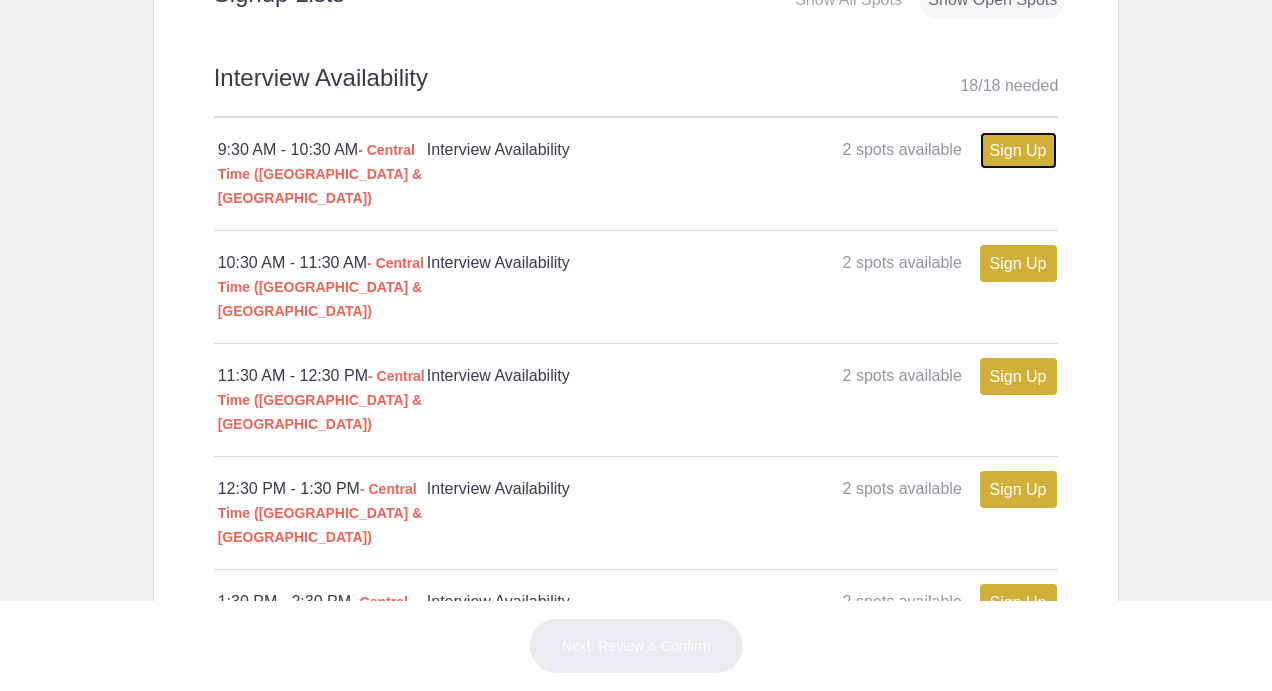 click on "Sign Up" at bounding box center [1018, 150] 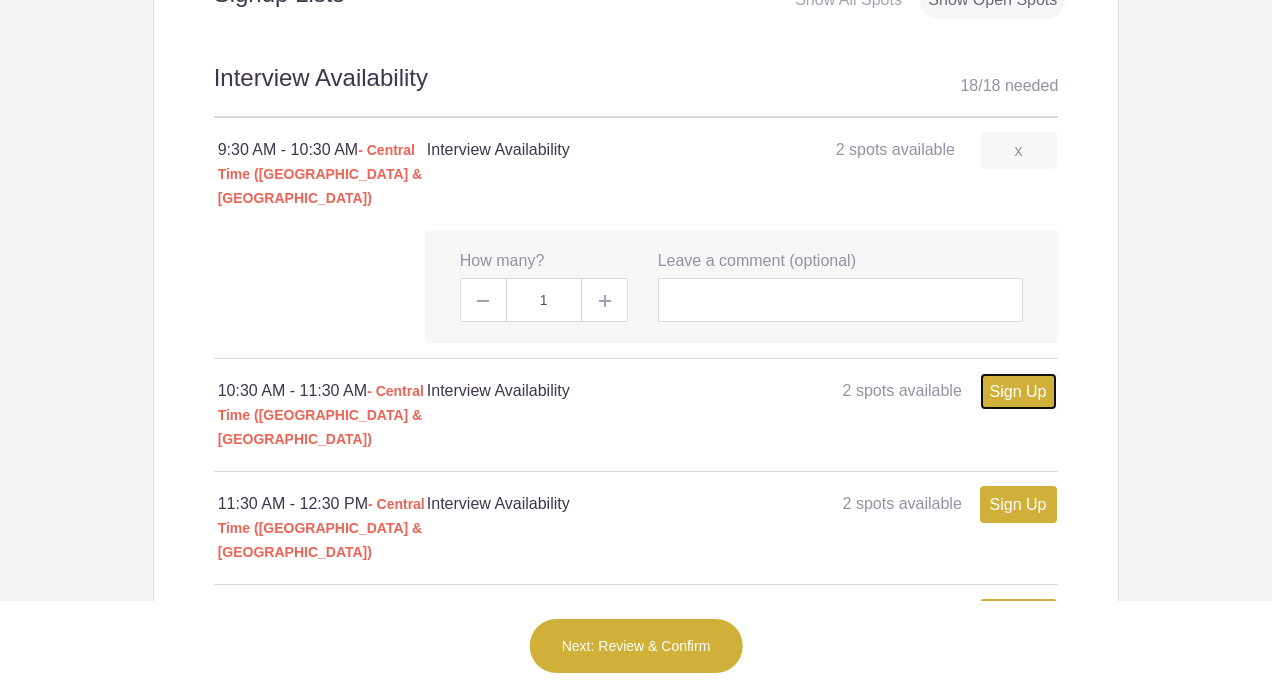 click on "Sign Up" at bounding box center [1018, 391] 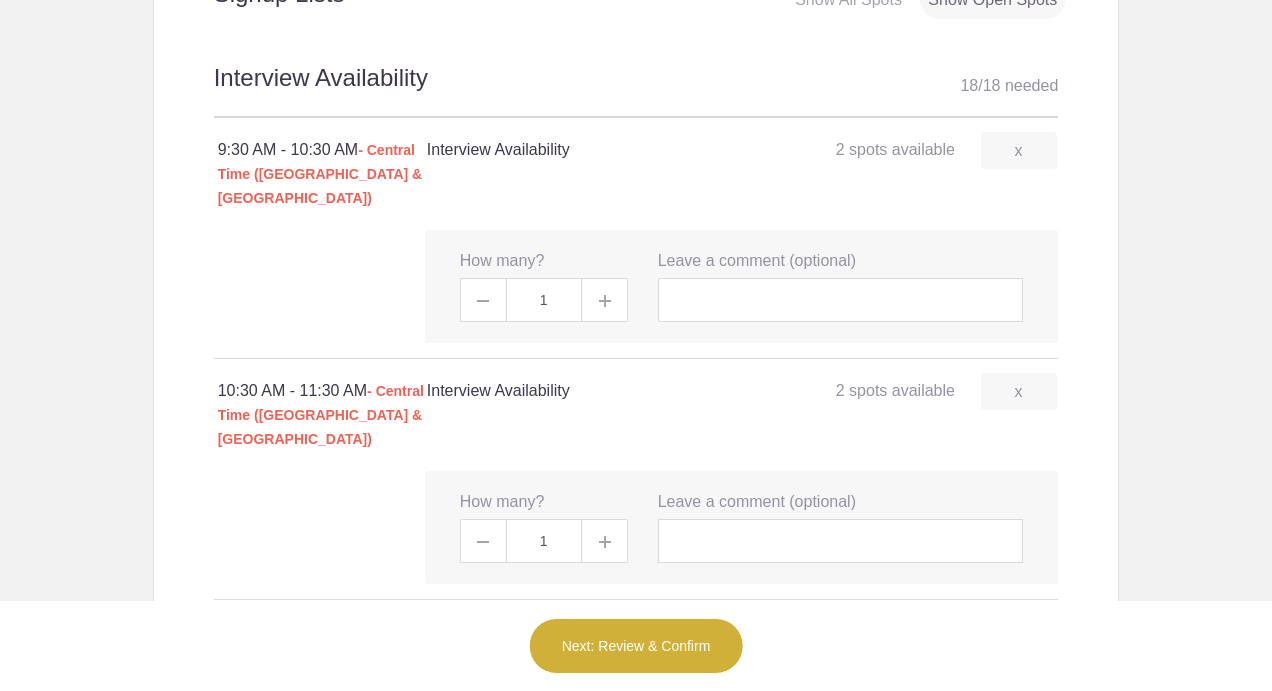 click on "Sign Up" at bounding box center (1018, 632) 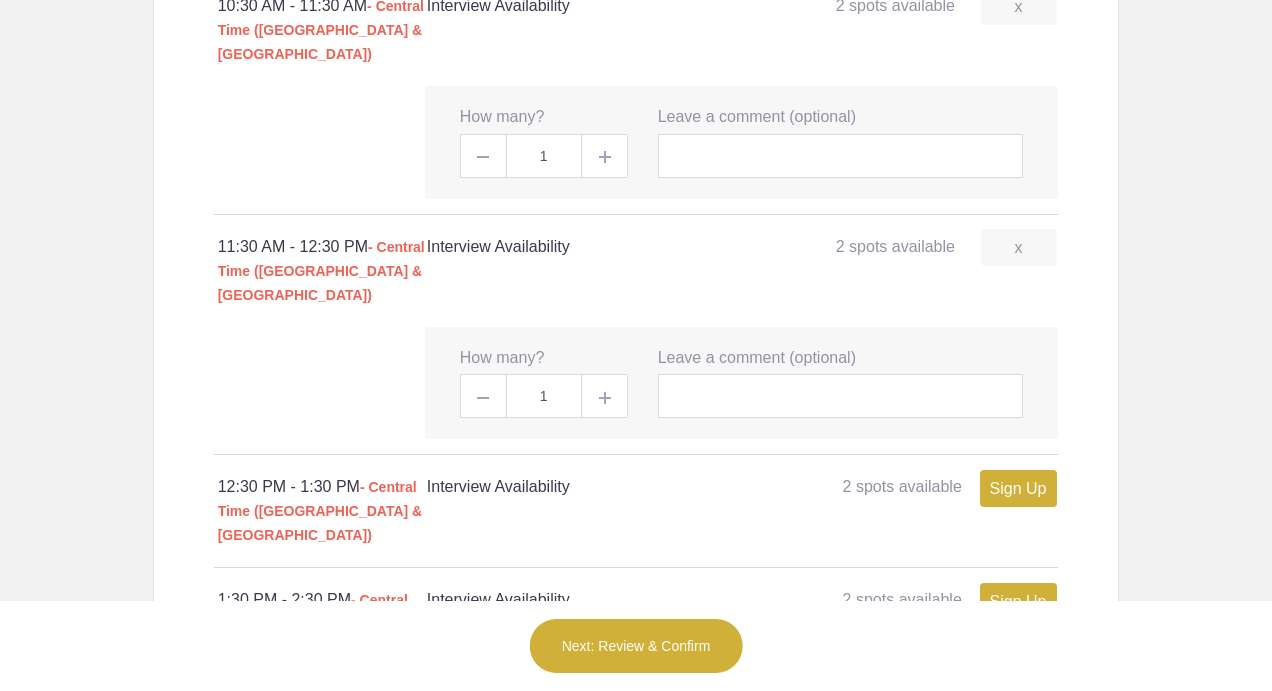 scroll, scrollTop: 1616, scrollLeft: 0, axis: vertical 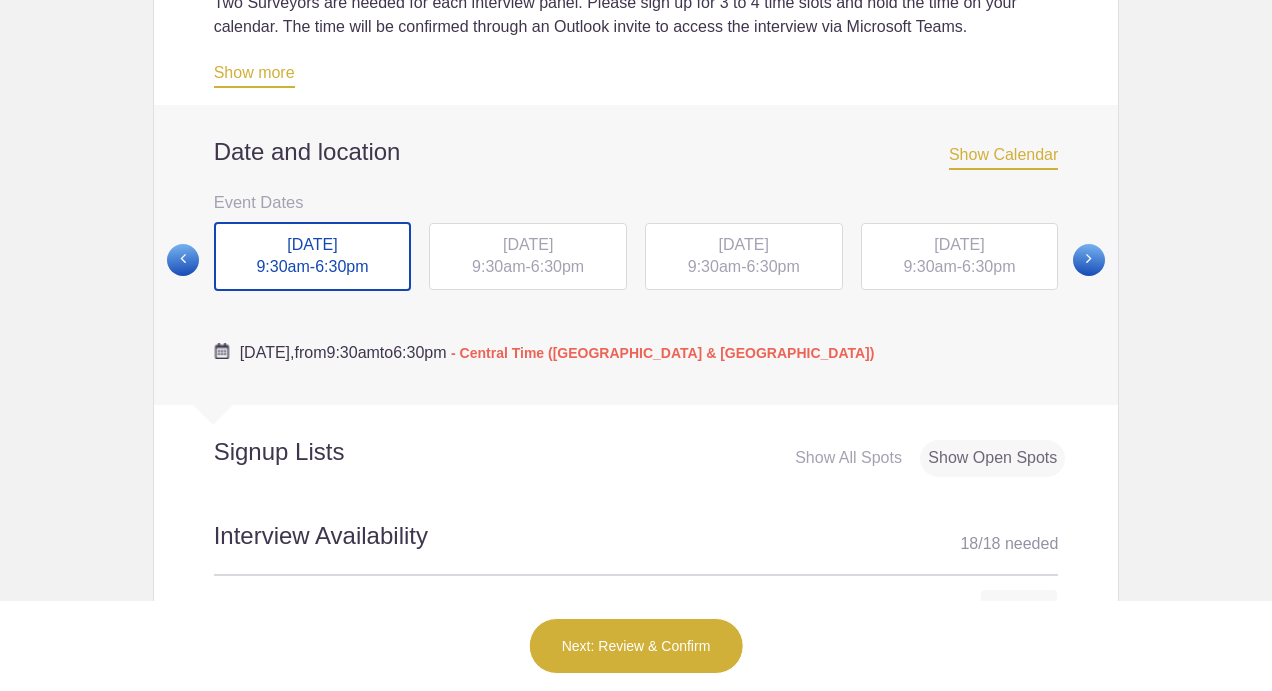 click on "[DATE]" at bounding box center (528, 244) 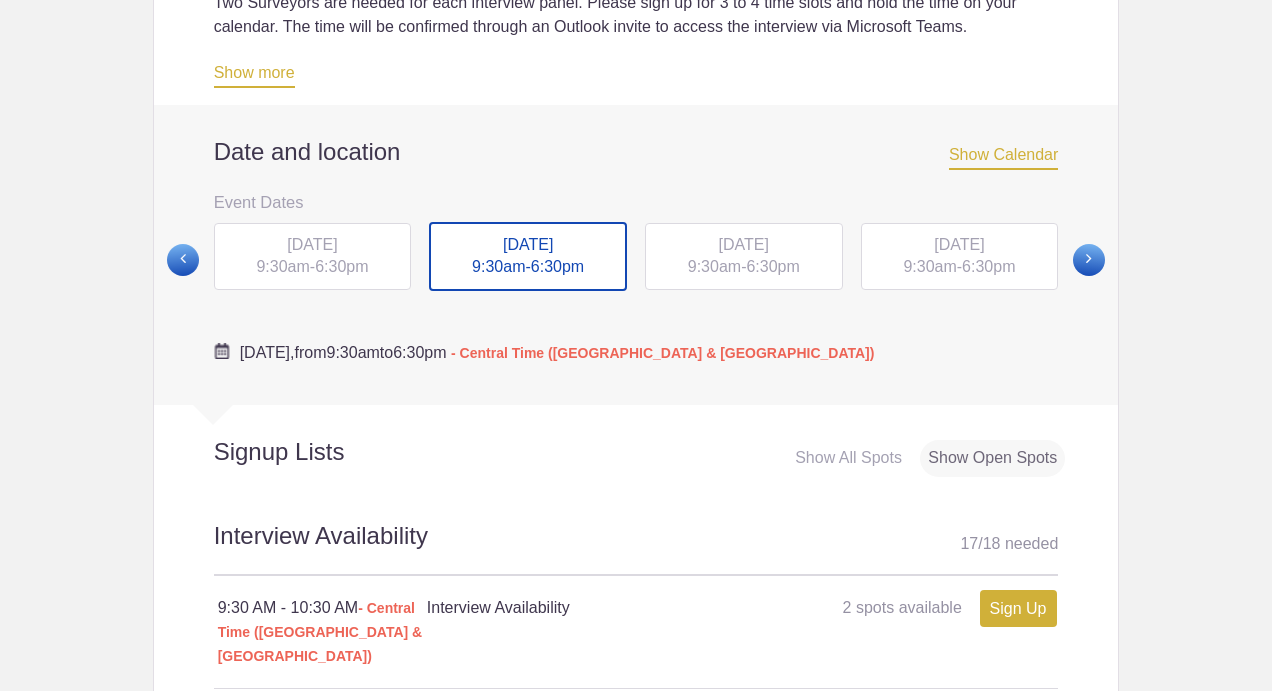 drag, startPoint x: 524, startPoint y: 244, endPoint x: 549, endPoint y: 247, distance: 25.179358 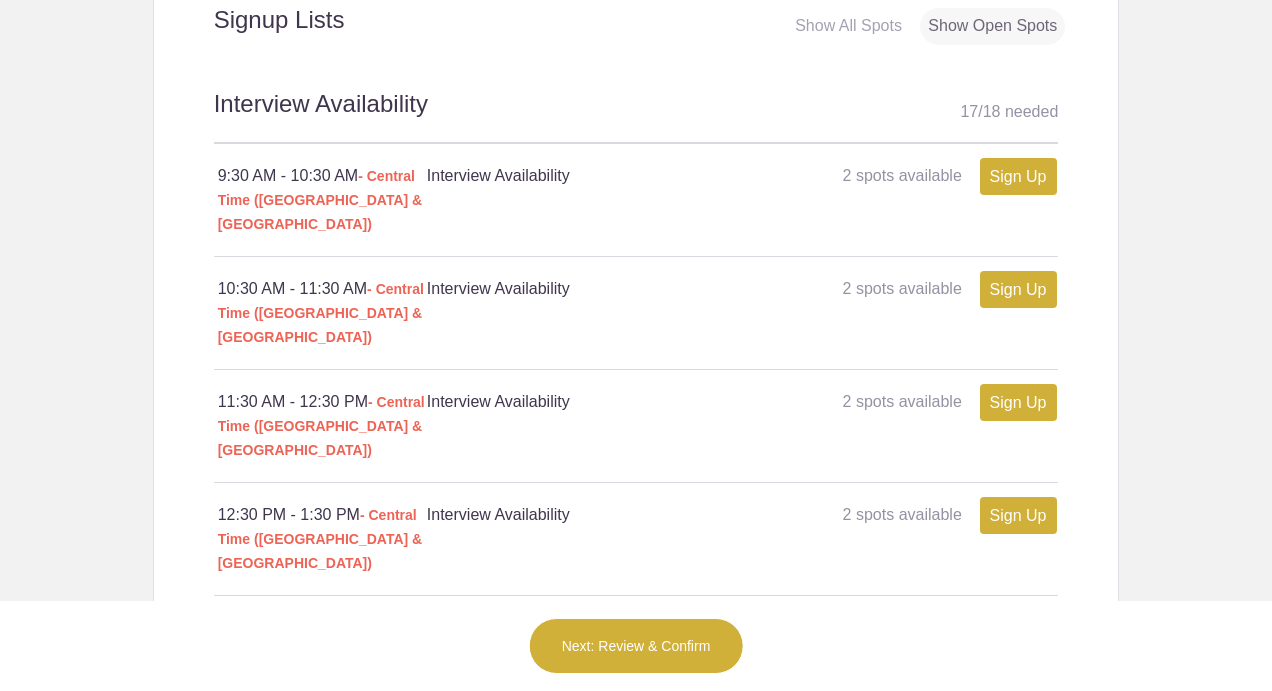 scroll, scrollTop: 1186, scrollLeft: 0, axis: vertical 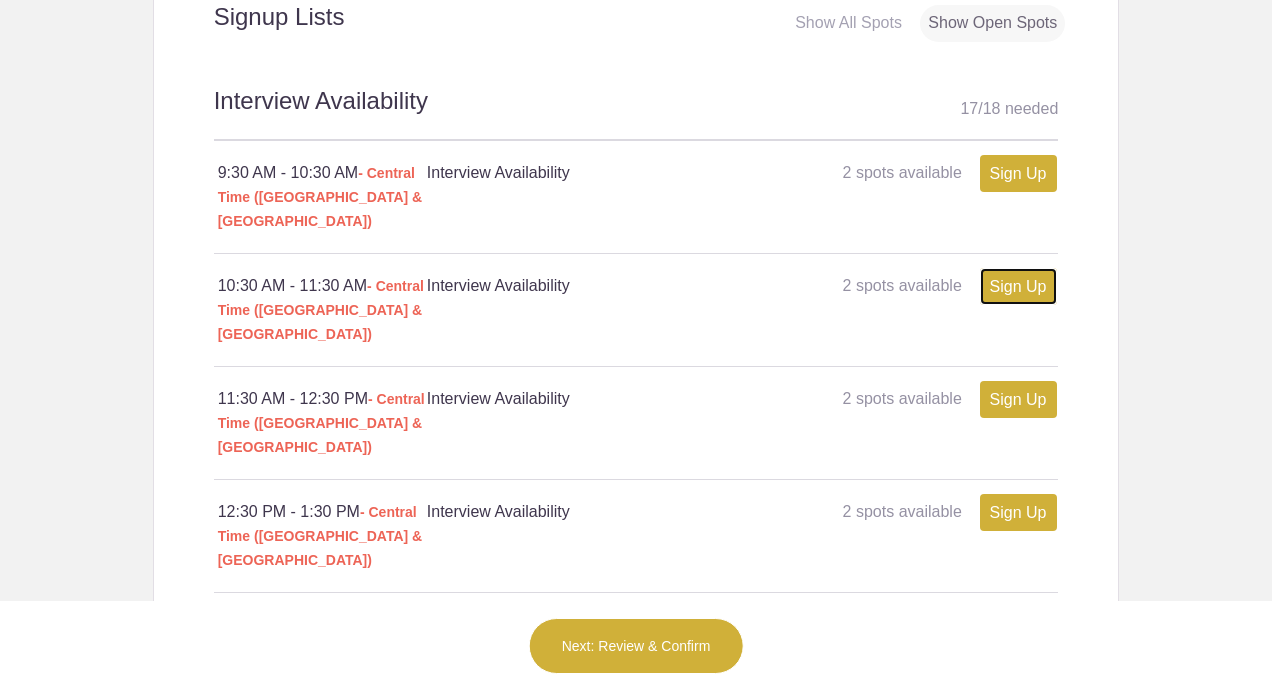 click on "Sign Up" at bounding box center (1018, 286) 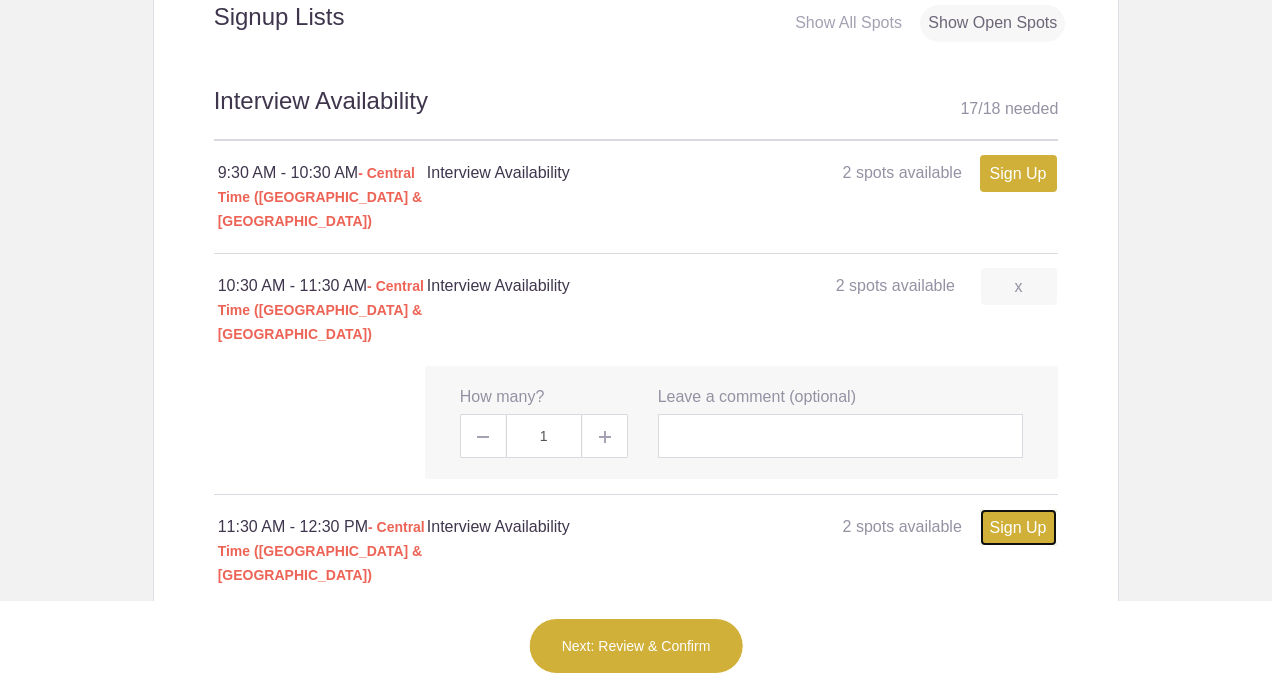 click on "Sign Up" at bounding box center (1018, 527) 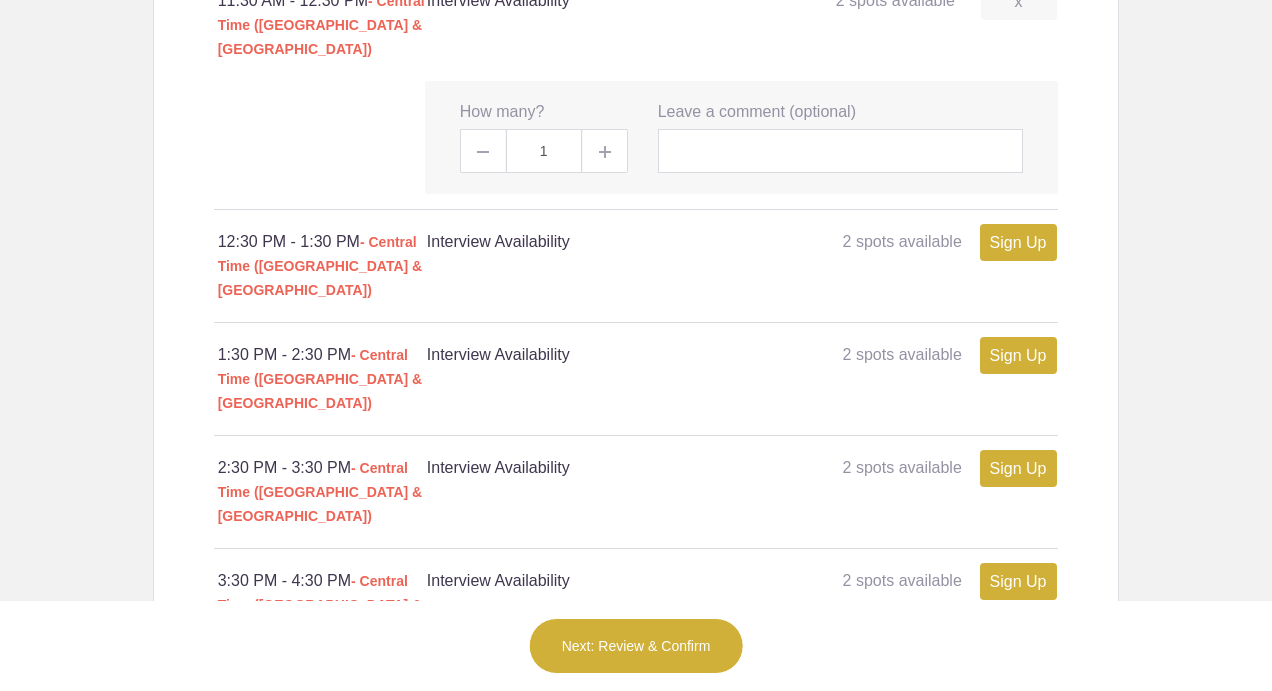 scroll, scrollTop: 1716, scrollLeft: 0, axis: vertical 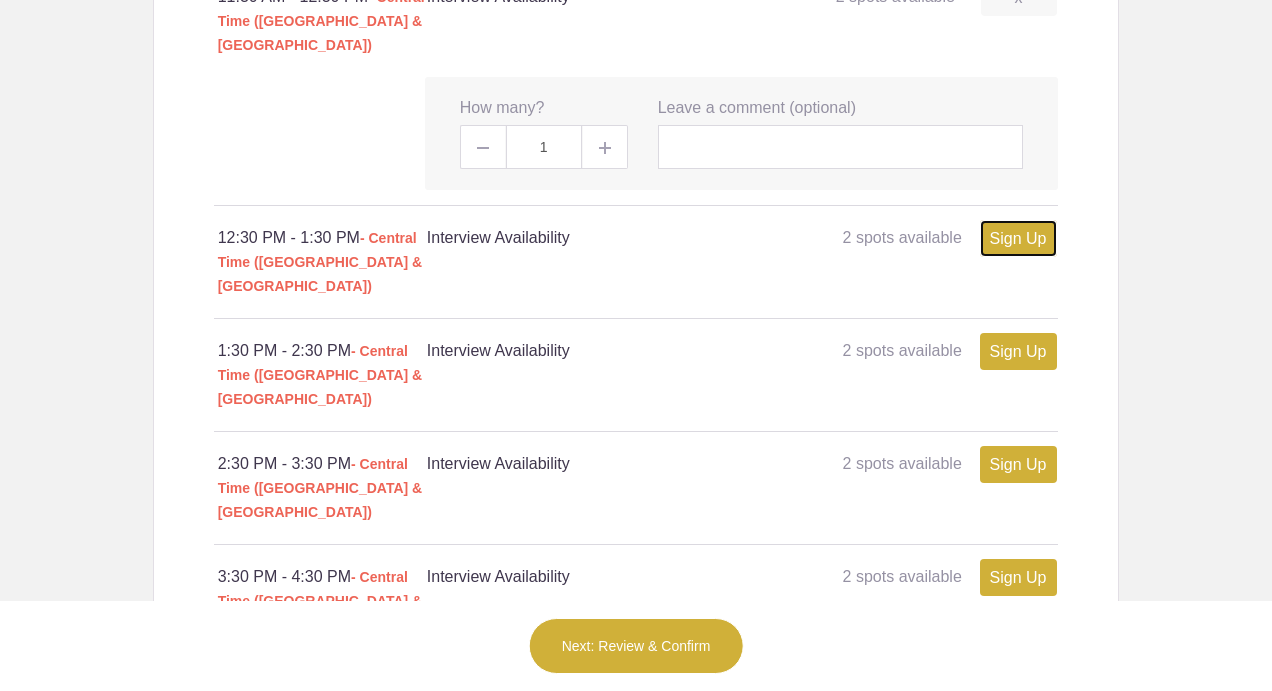 click on "Sign Up" at bounding box center [1018, 238] 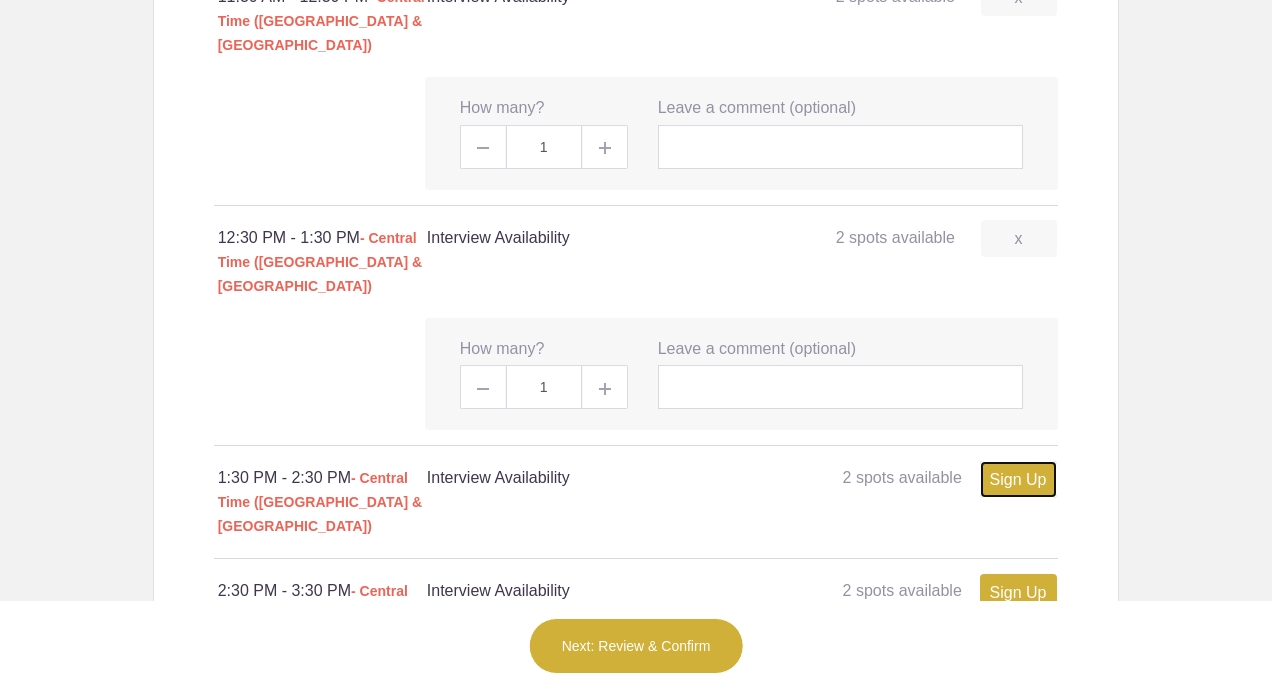 click on "Sign Up" at bounding box center [1018, 479] 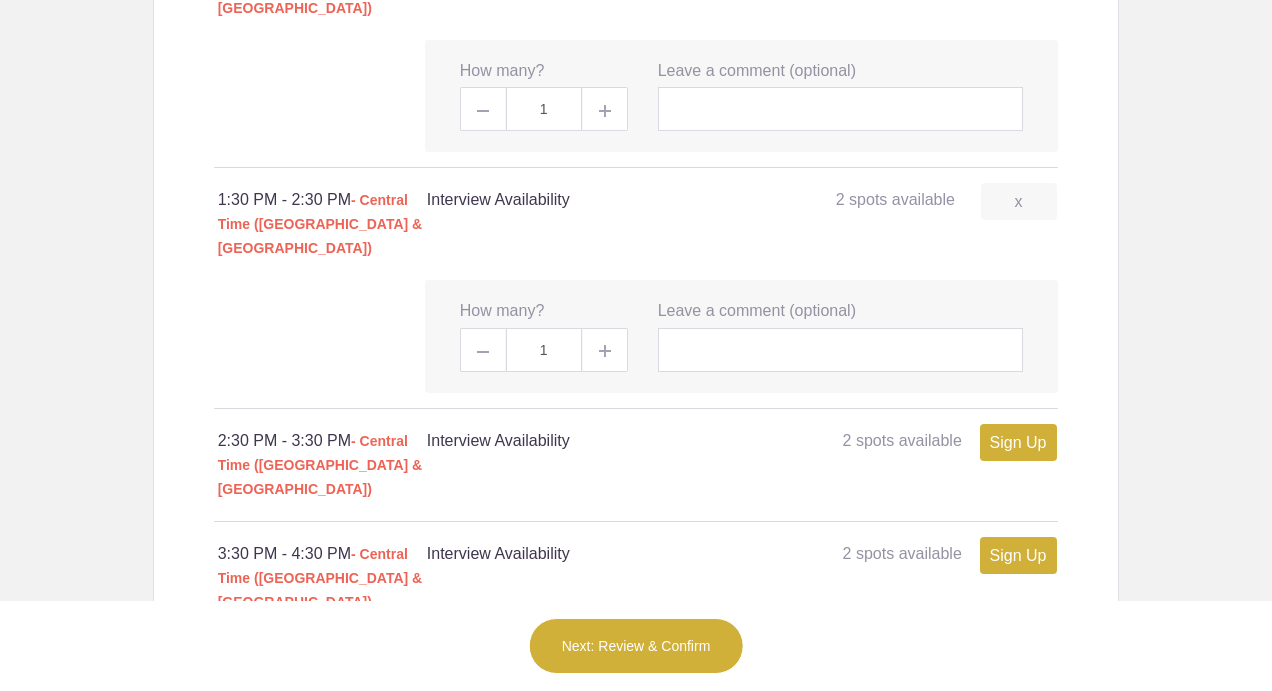 scroll, scrollTop: 2014, scrollLeft: 0, axis: vertical 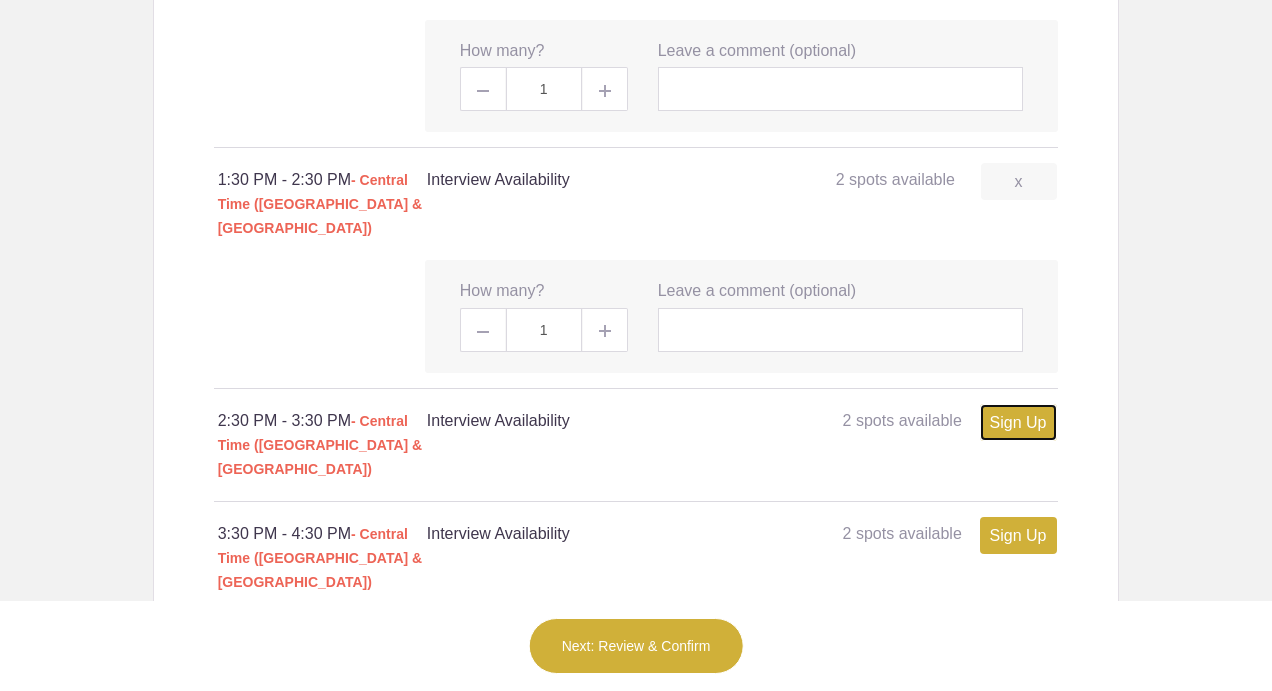 click on "Sign Up" at bounding box center (1018, 422) 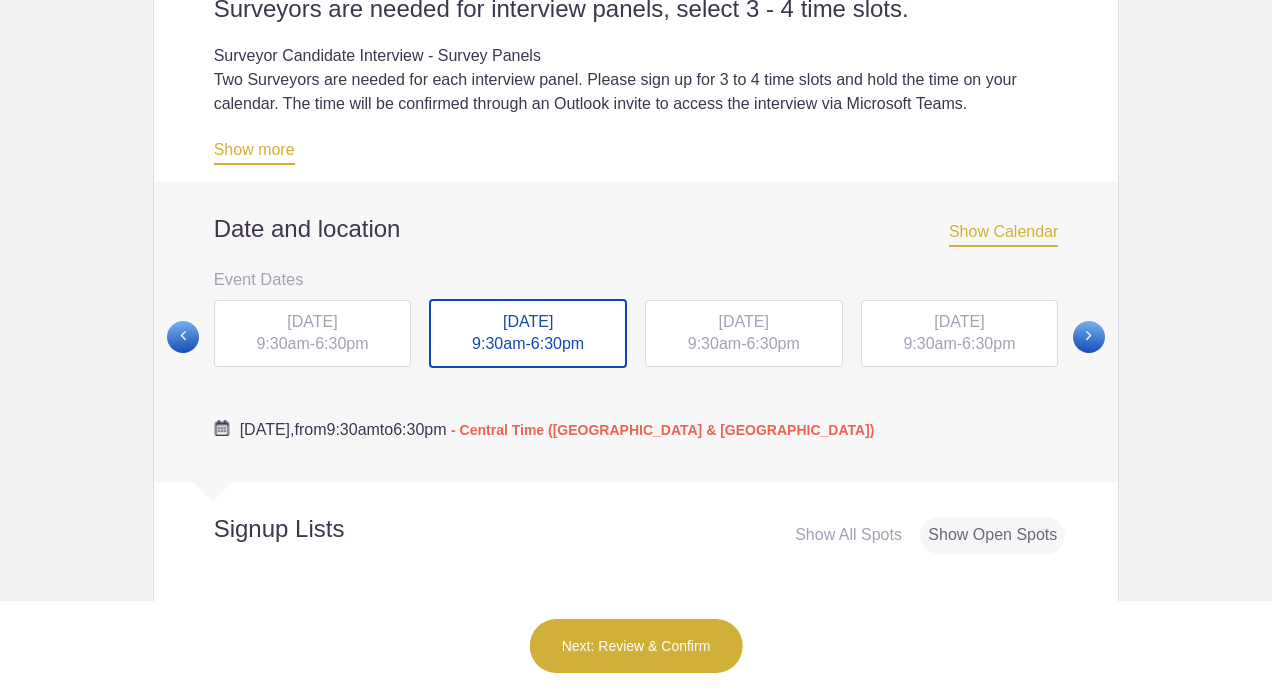 scroll, scrollTop: 695, scrollLeft: 0, axis: vertical 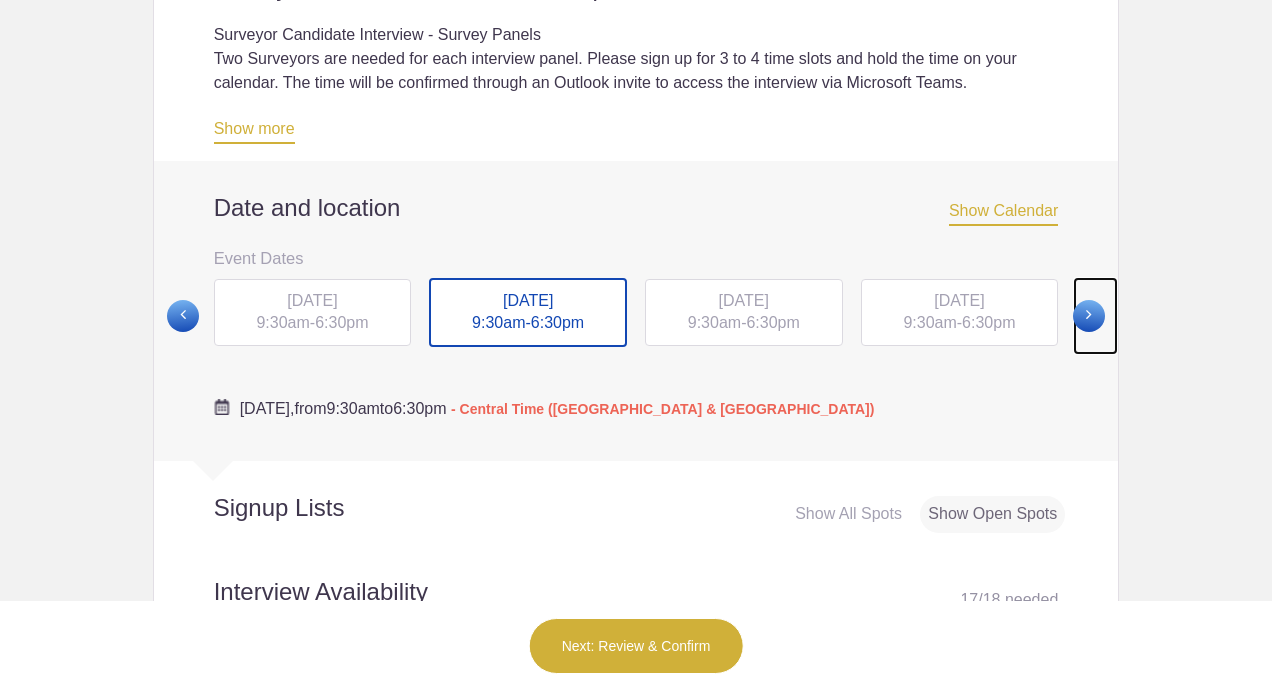 click at bounding box center (1089, 316) 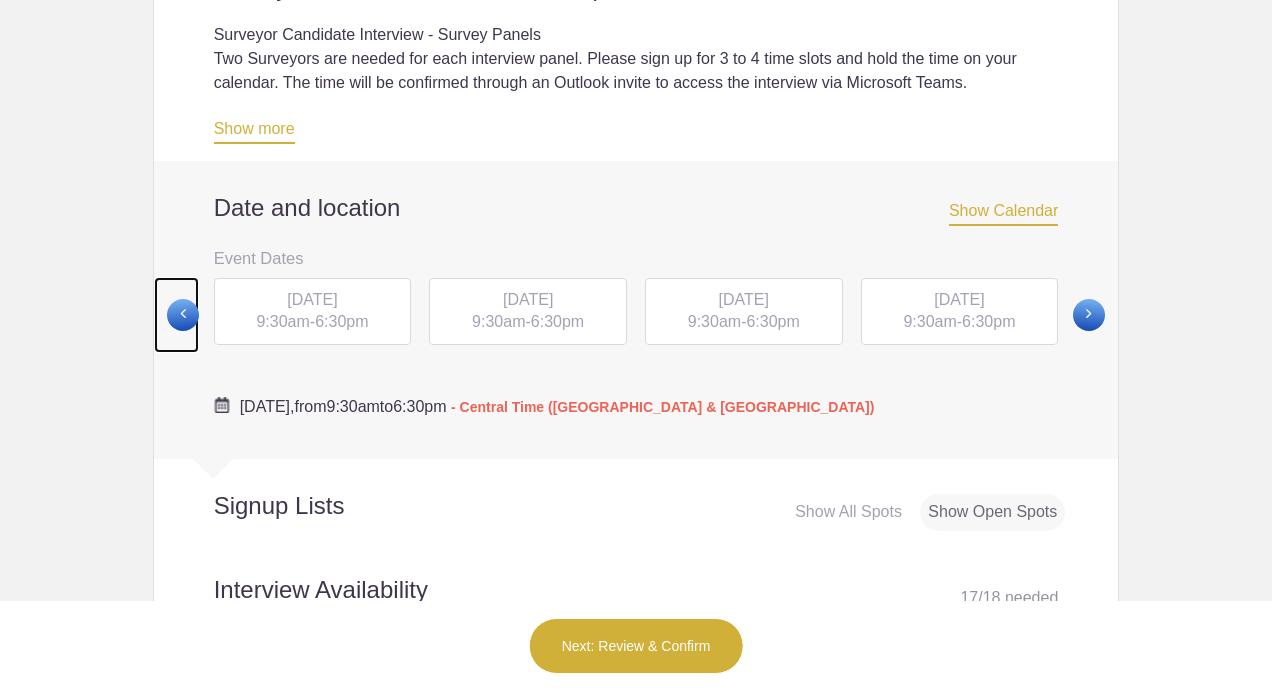 click at bounding box center (183, 315) 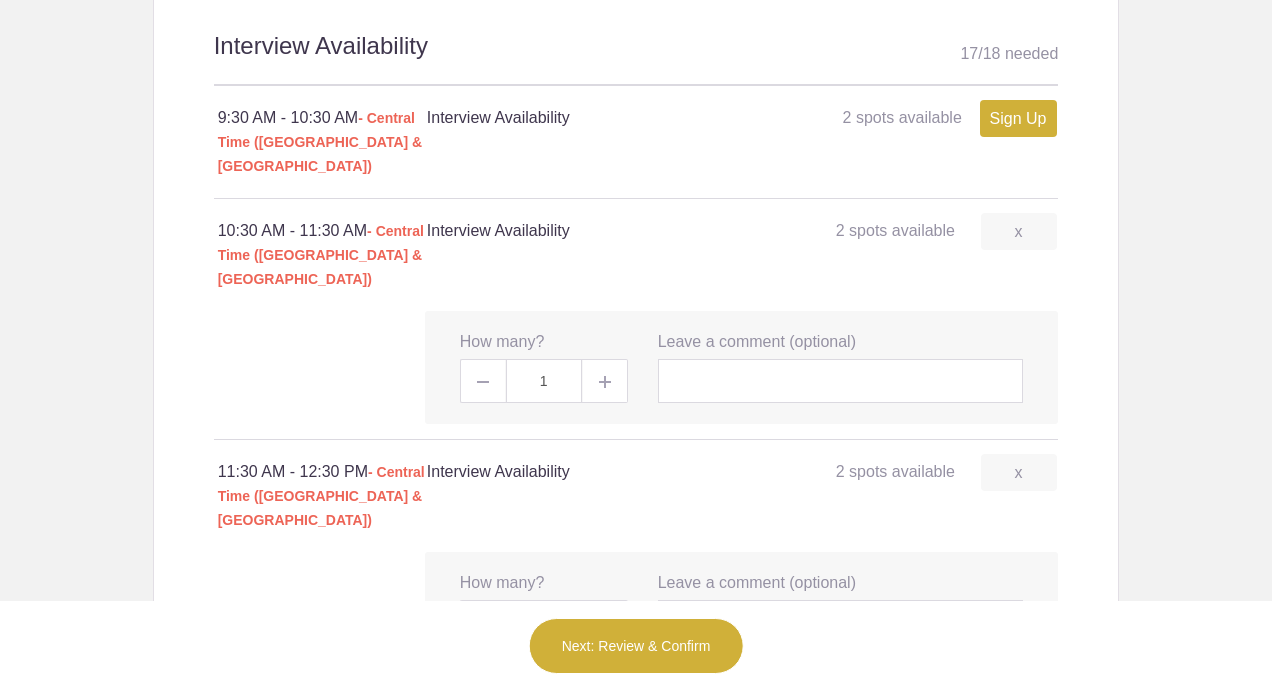 scroll, scrollTop: 1248, scrollLeft: 0, axis: vertical 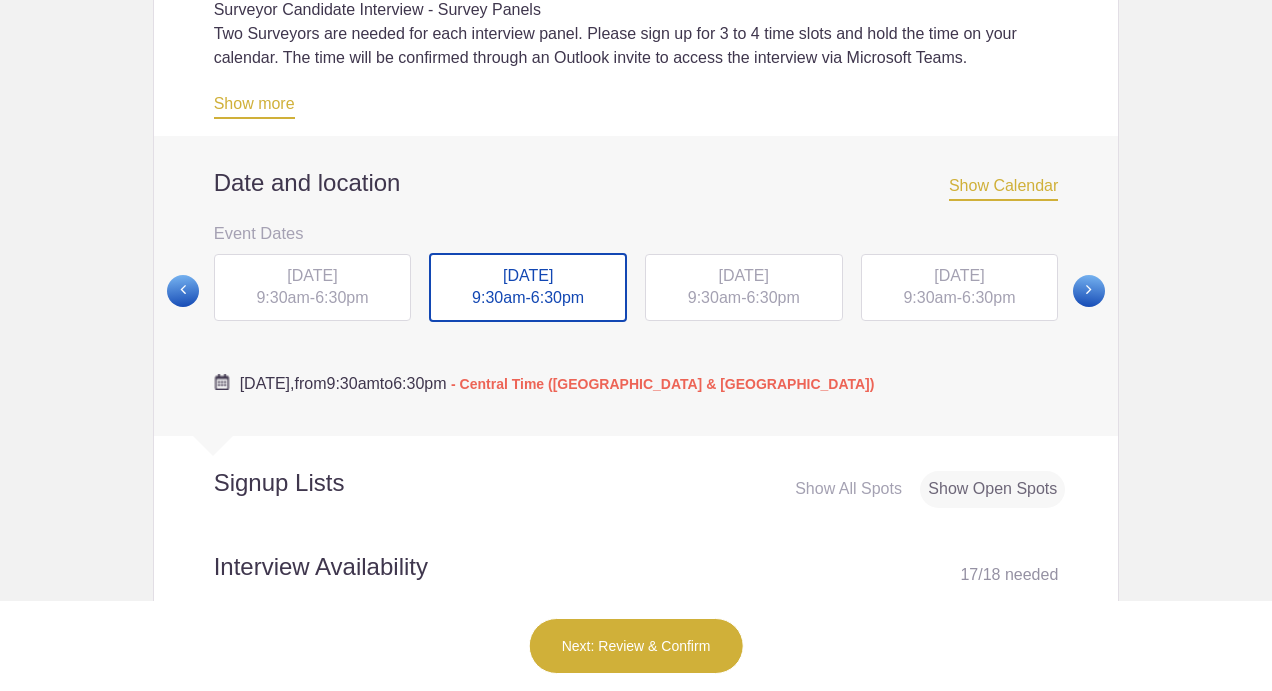 click on "[DATE]
9:30am
-
6:30pm" at bounding box center [744, 288] 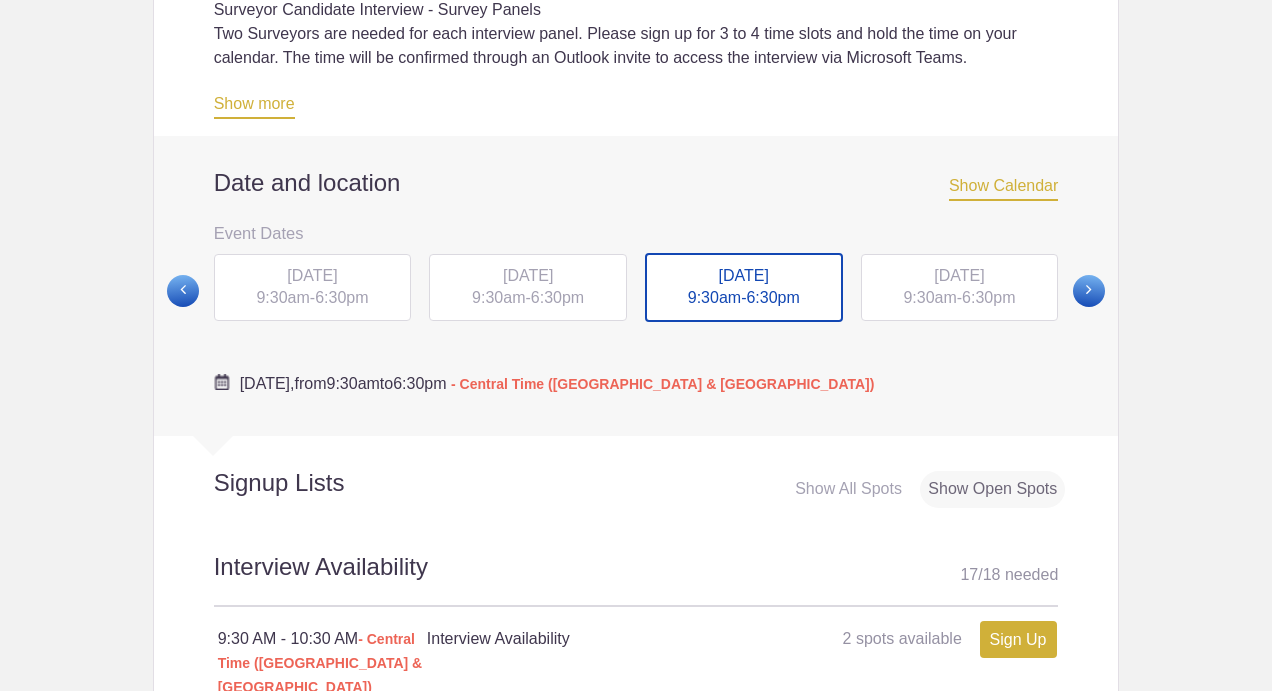 click on "[DATE]" at bounding box center [959, 275] 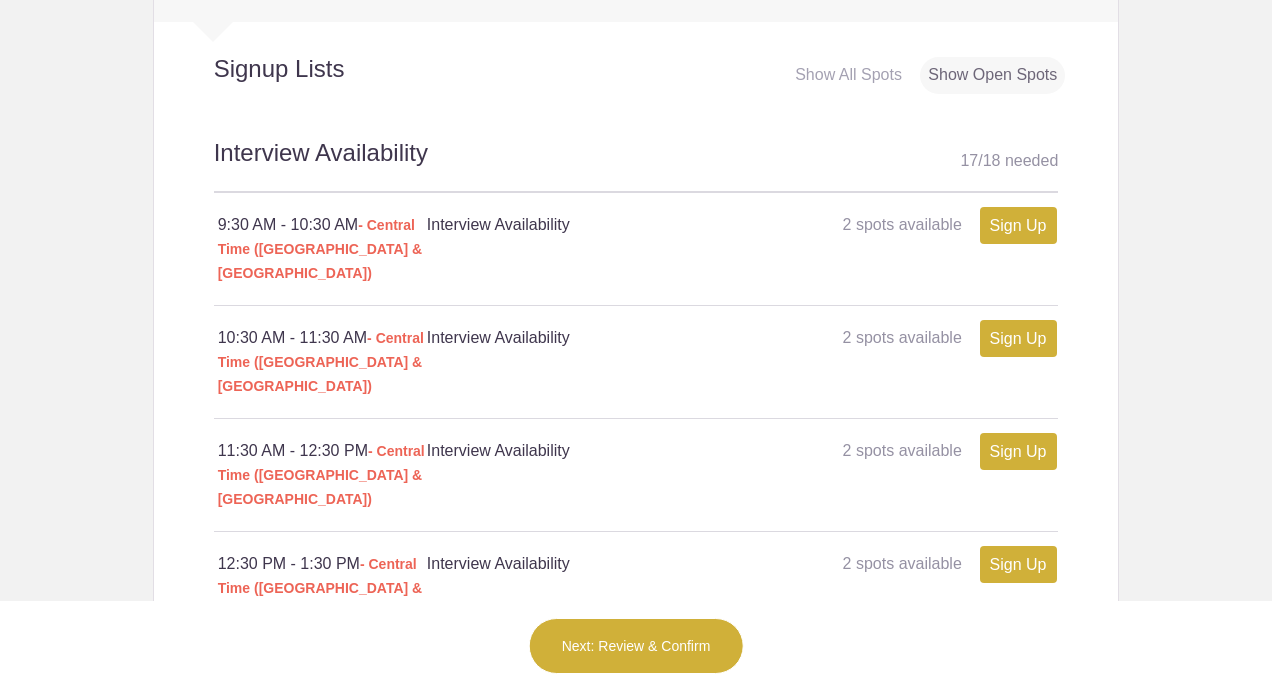 scroll, scrollTop: 1140, scrollLeft: 0, axis: vertical 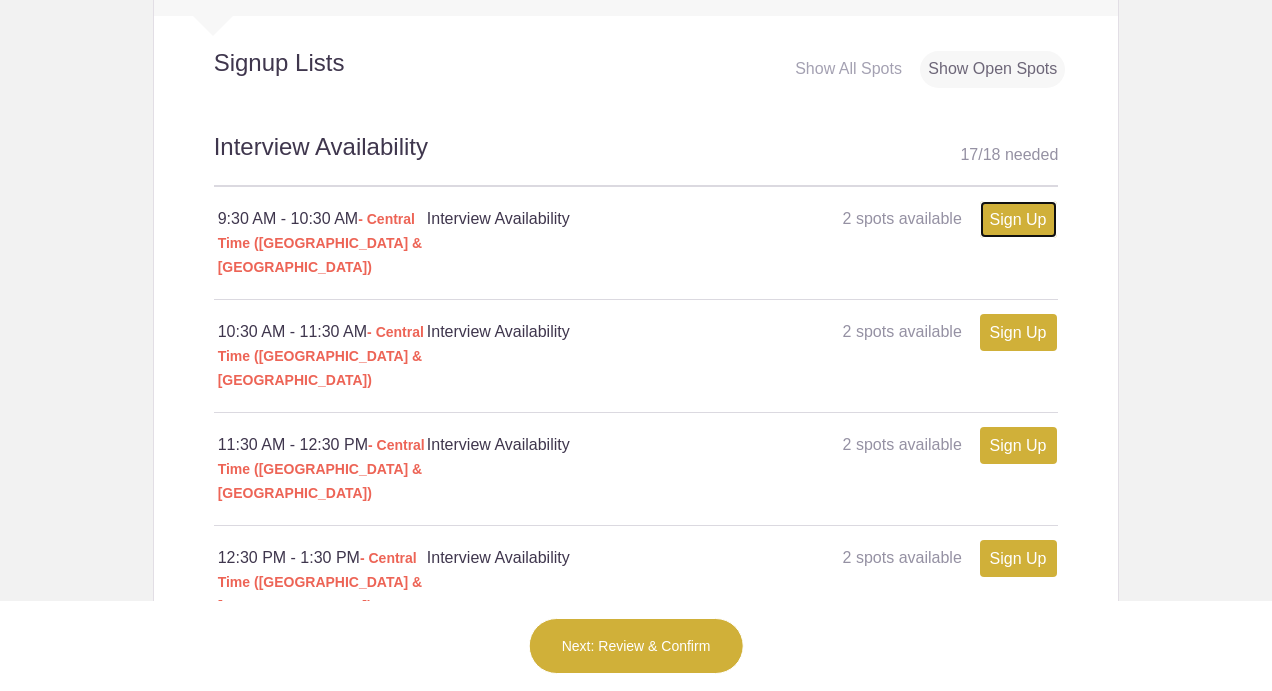 click on "Sign Up" at bounding box center (1018, 219) 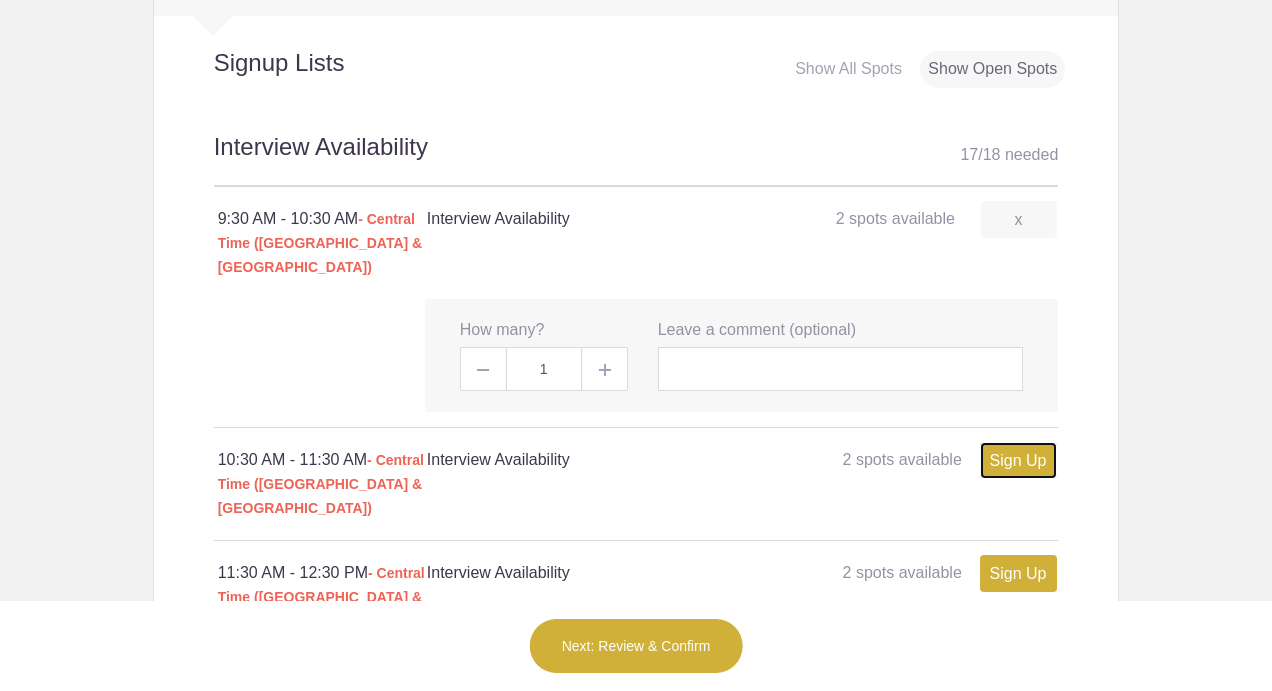 click on "Sign Up" at bounding box center (1018, 460) 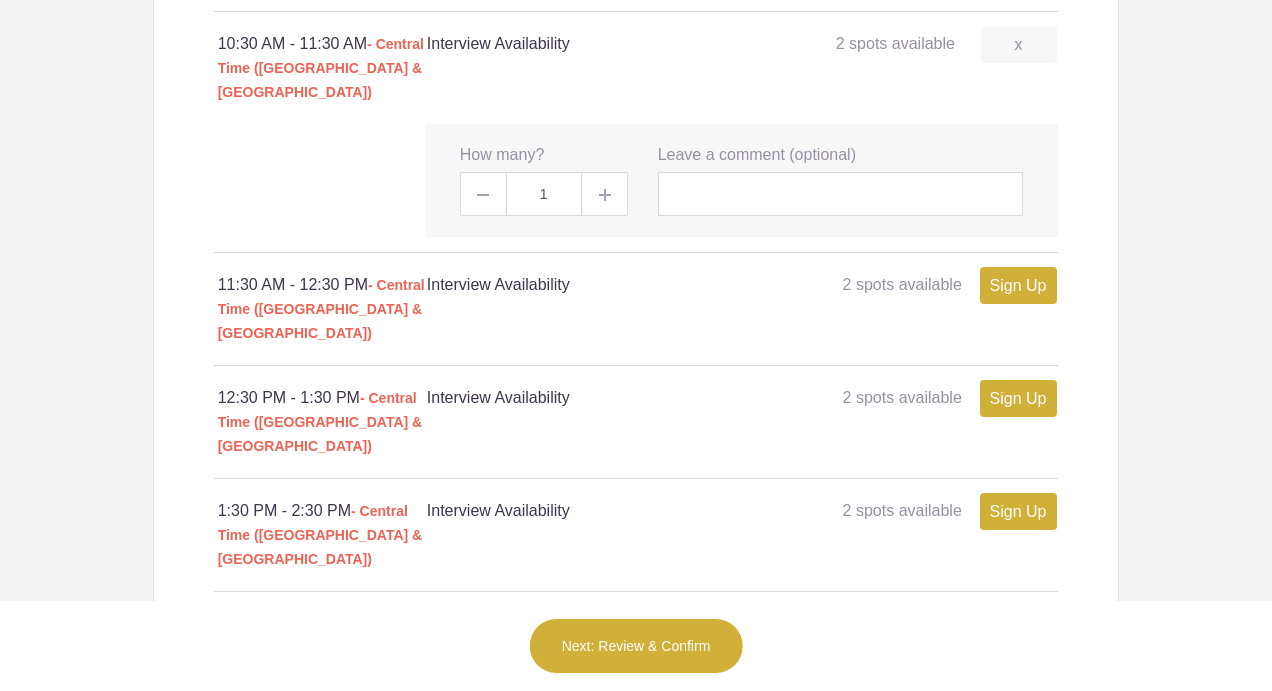 scroll, scrollTop: 1559, scrollLeft: 0, axis: vertical 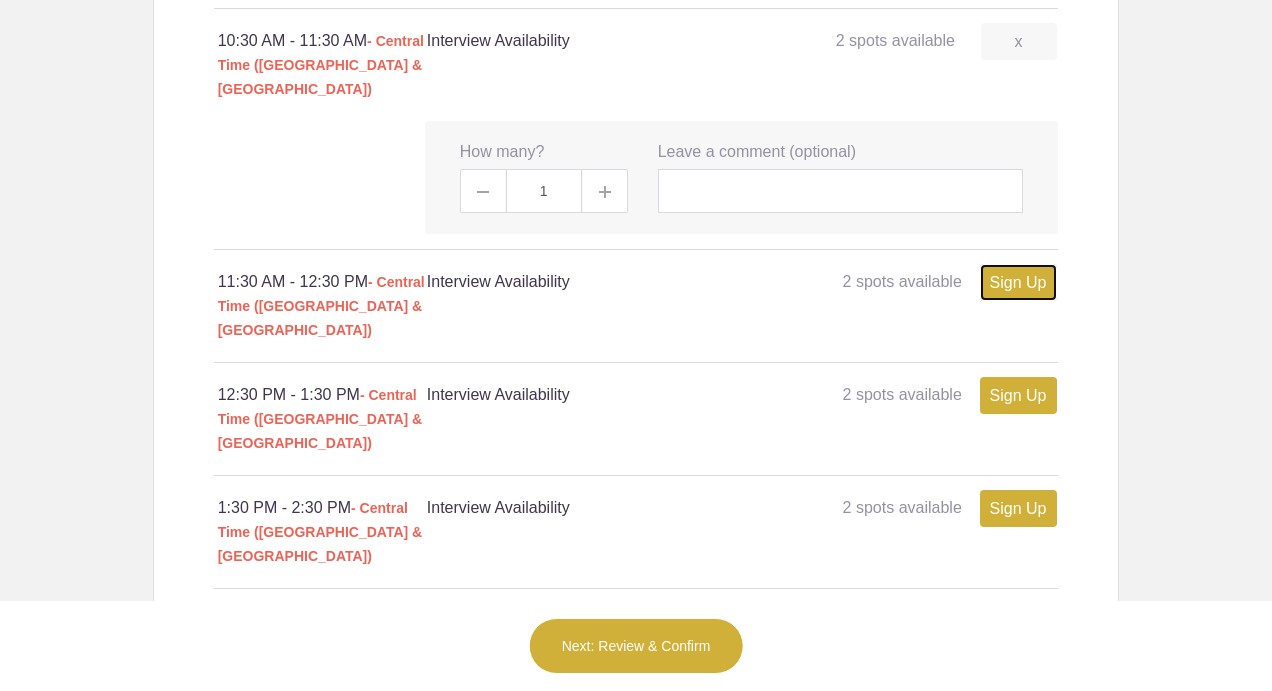 click on "Sign Up" at bounding box center (1018, 282) 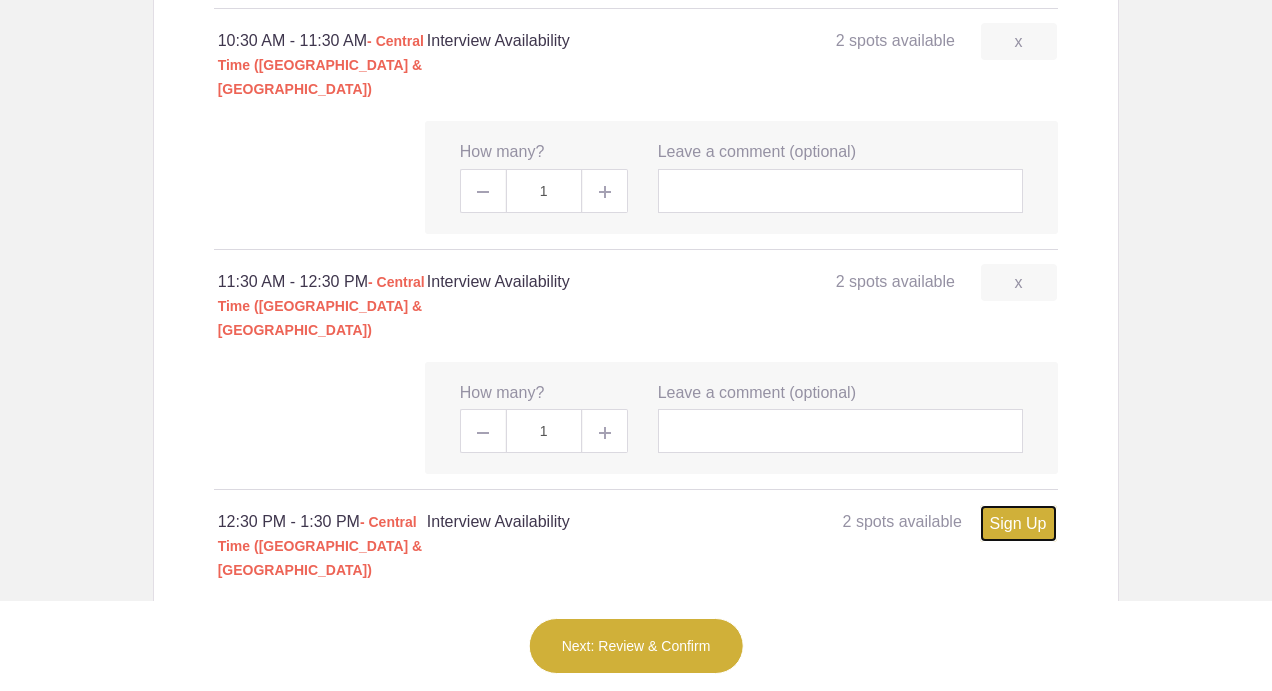 click on "Sign Up" at bounding box center [1018, 523] 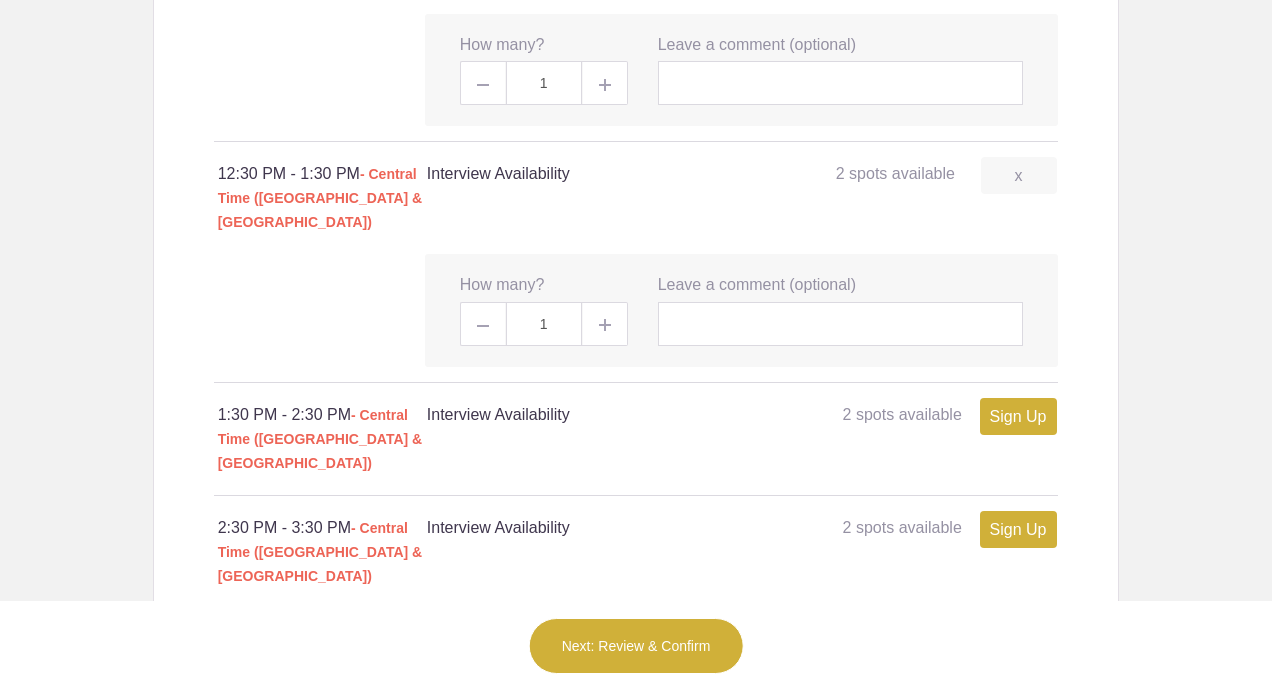scroll, scrollTop: 1880, scrollLeft: 0, axis: vertical 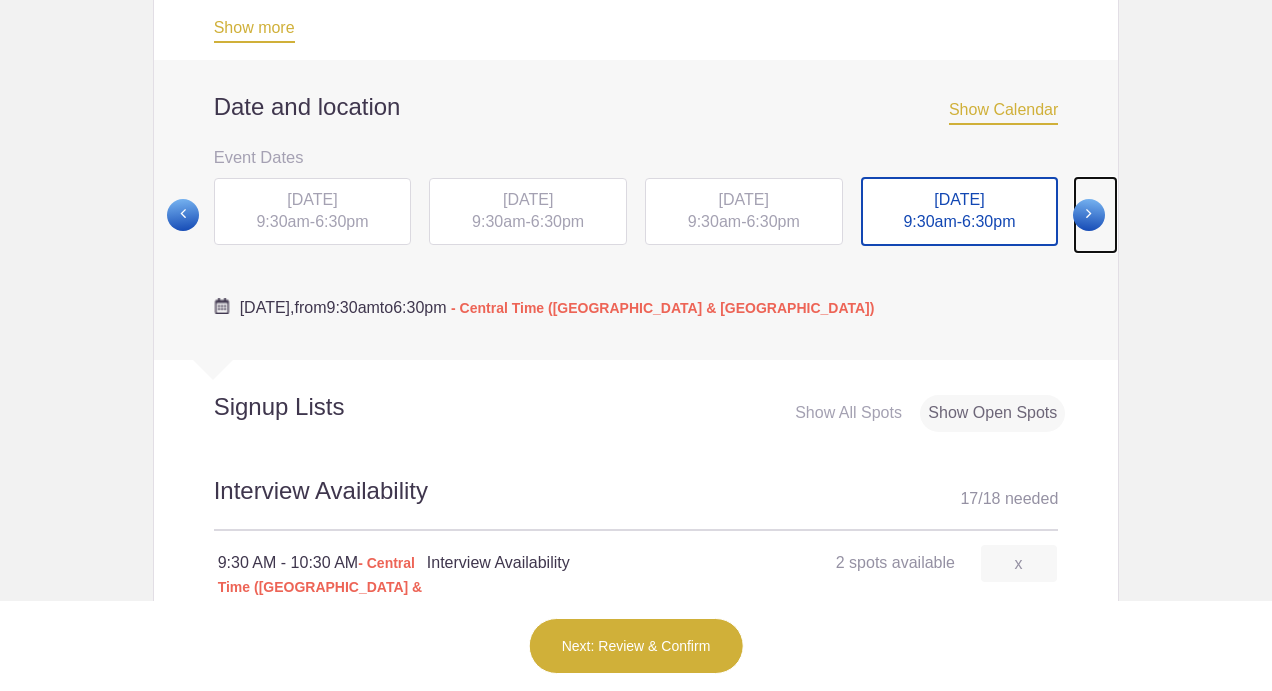 click at bounding box center (1089, 215) 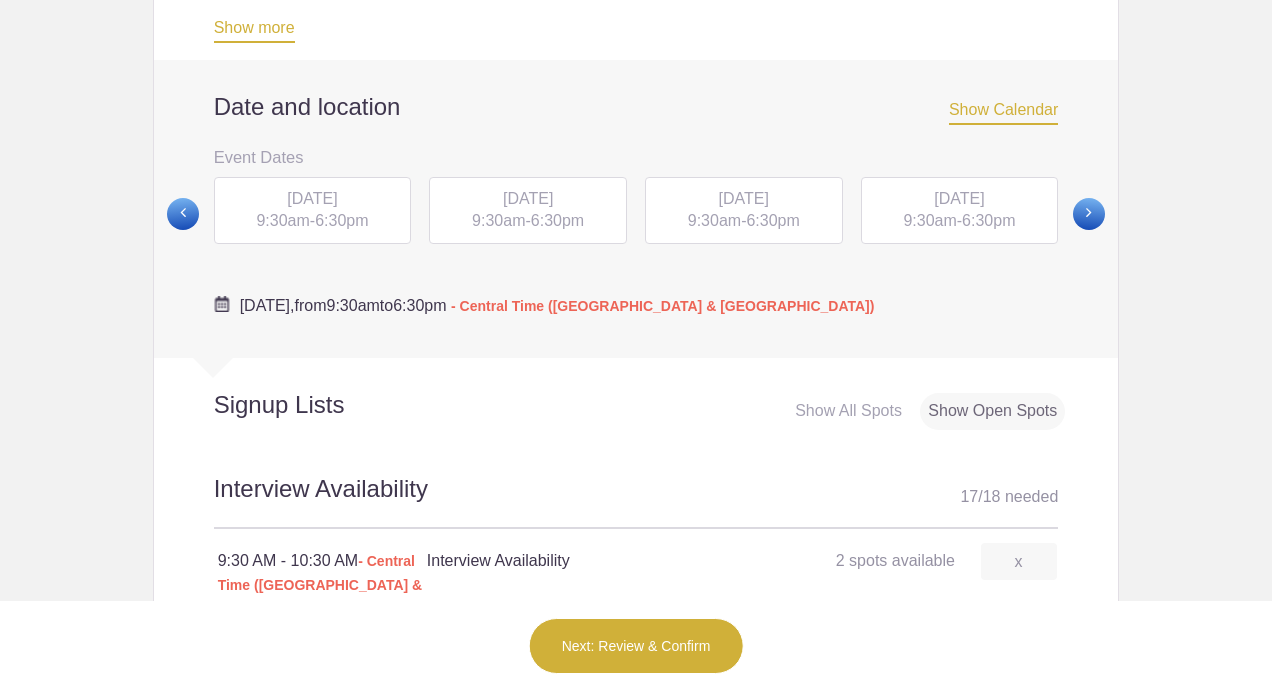 click on "[DATE]
9:30am
-
6:30pm" at bounding box center [528, 211] 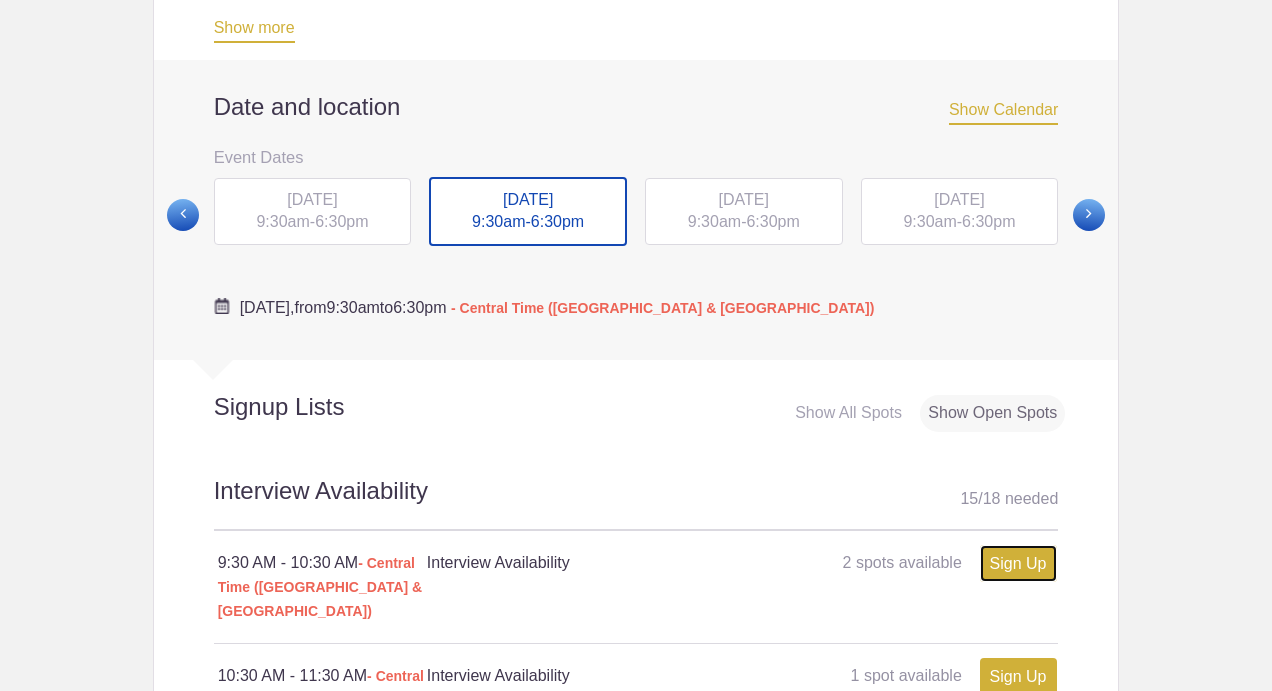 click on "Sign Up" at bounding box center [1018, 563] 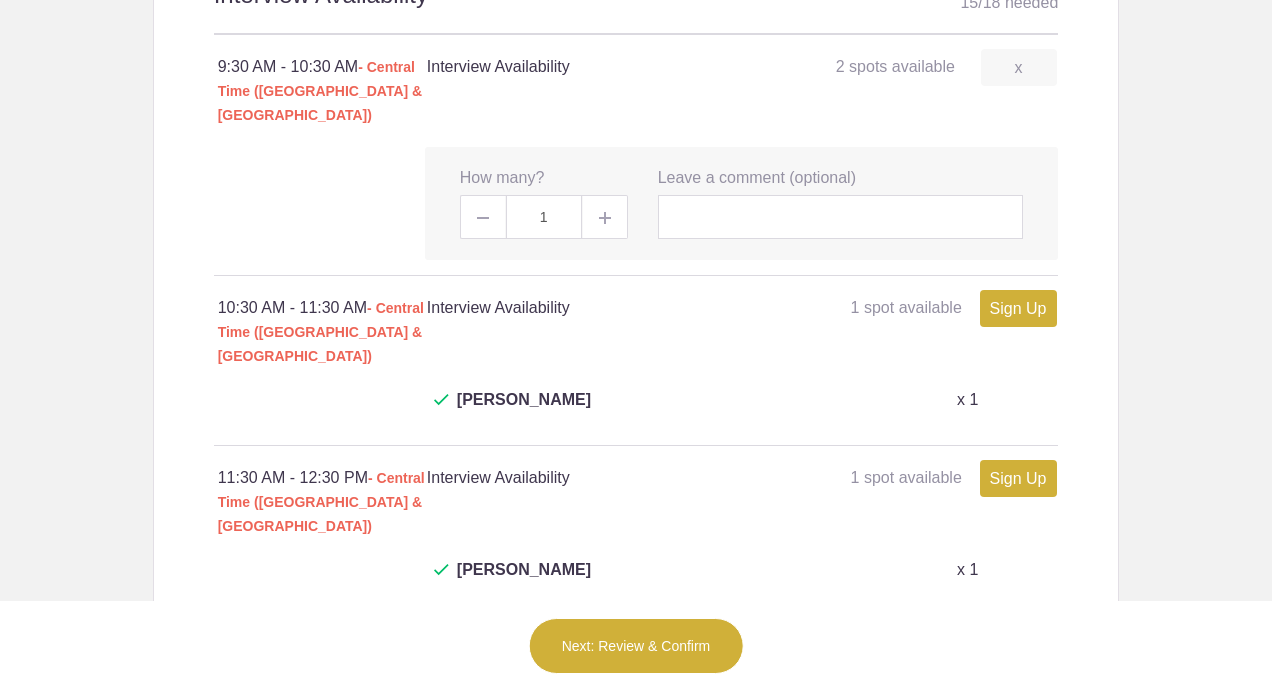 scroll, scrollTop: 1338, scrollLeft: 0, axis: vertical 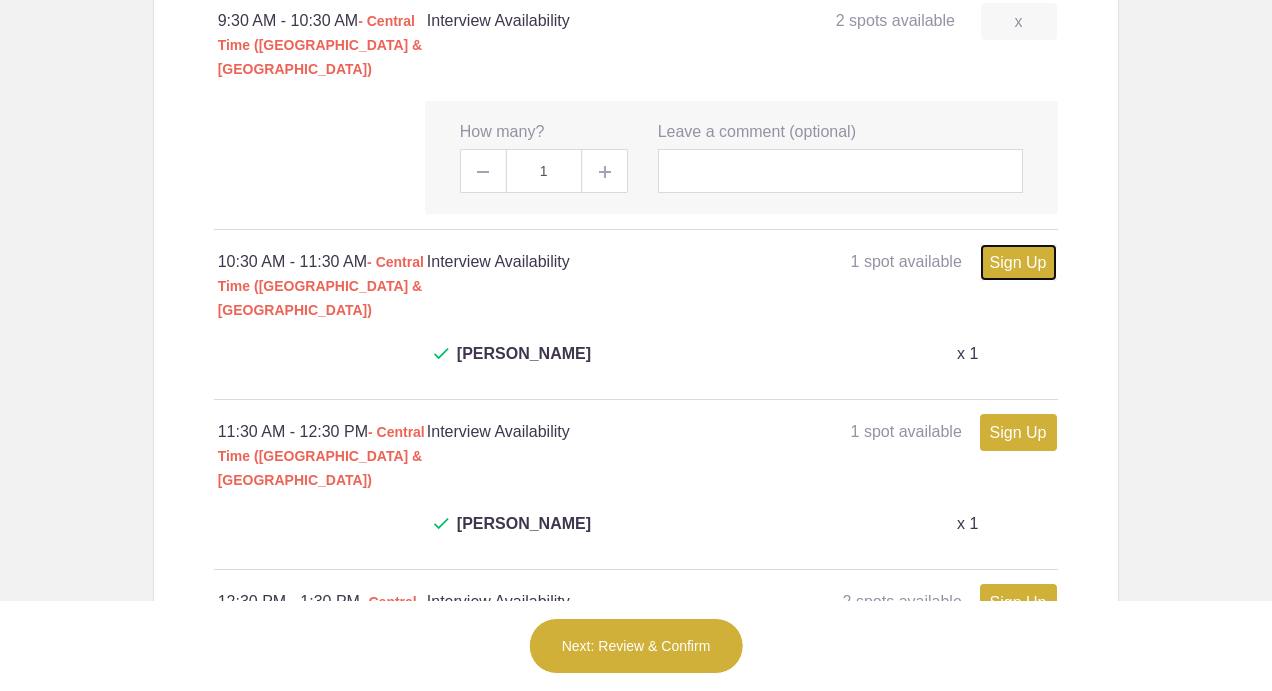click on "Sign Up" at bounding box center [1018, 262] 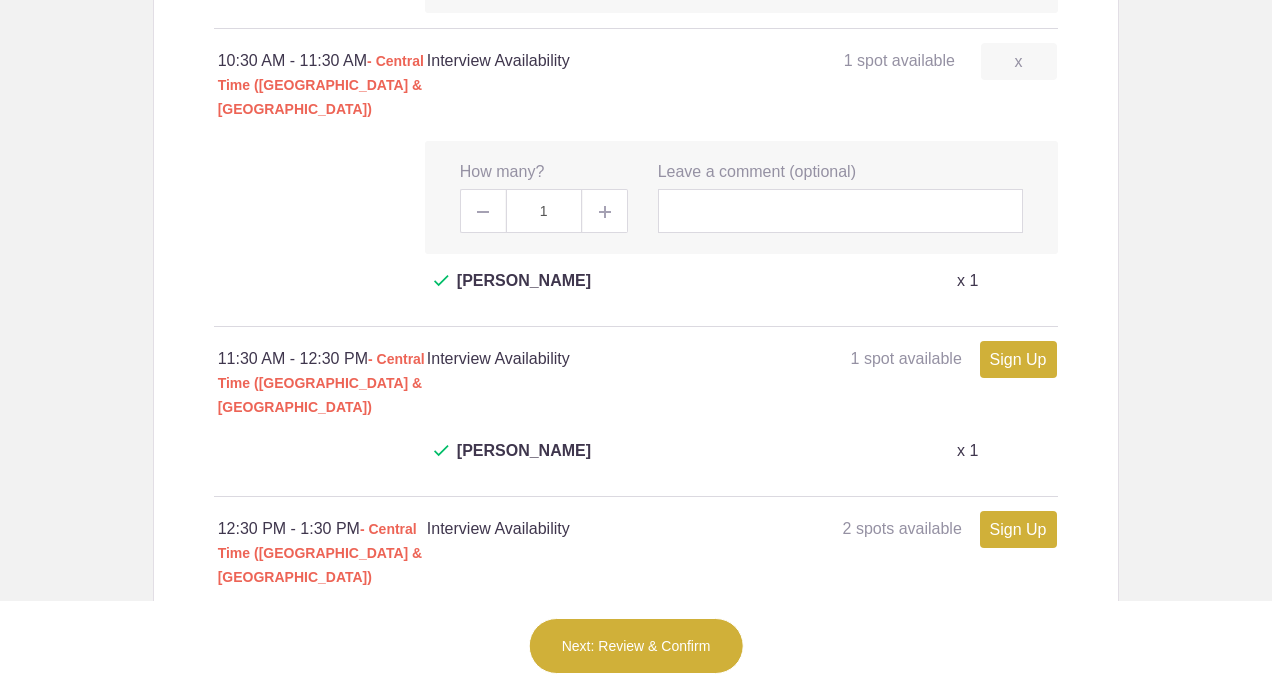 scroll, scrollTop: 1567, scrollLeft: 0, axis: vertical 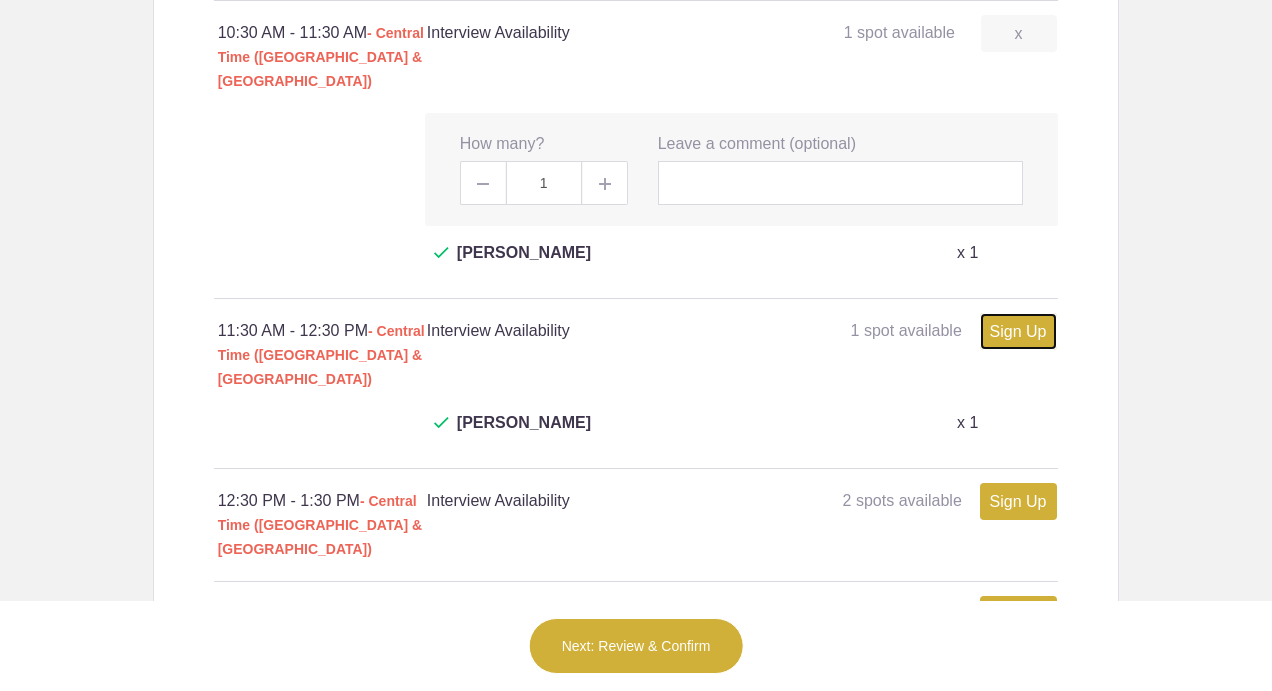 click on "Sign Up" at bounding box center (1018, 331) 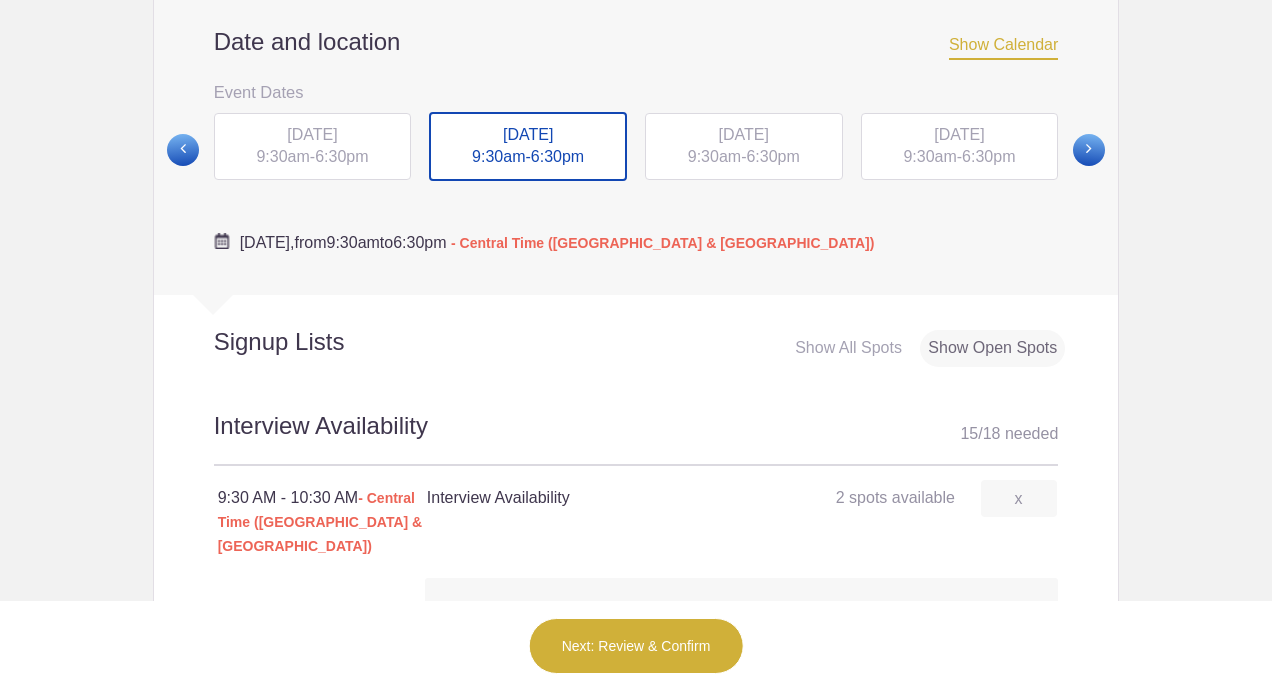 scroll, scrollTop: 855, scrollLeft: 0, axis: vertical 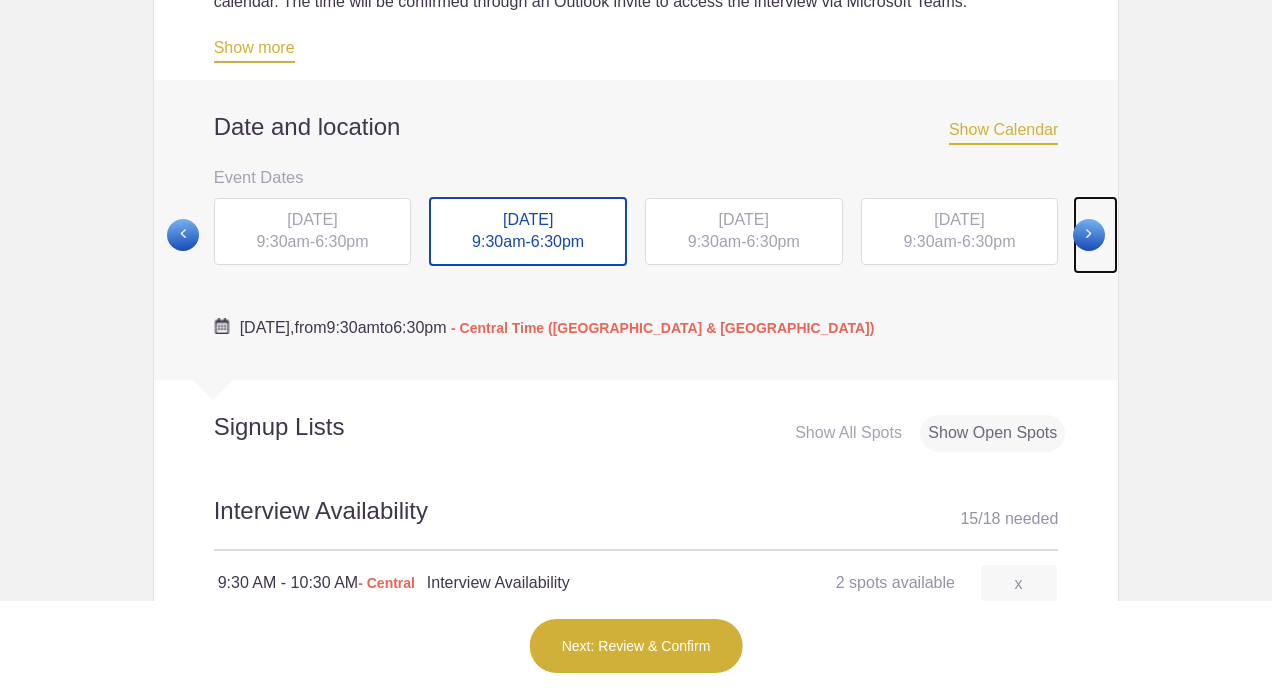 click at bounding box center [1089, 235] 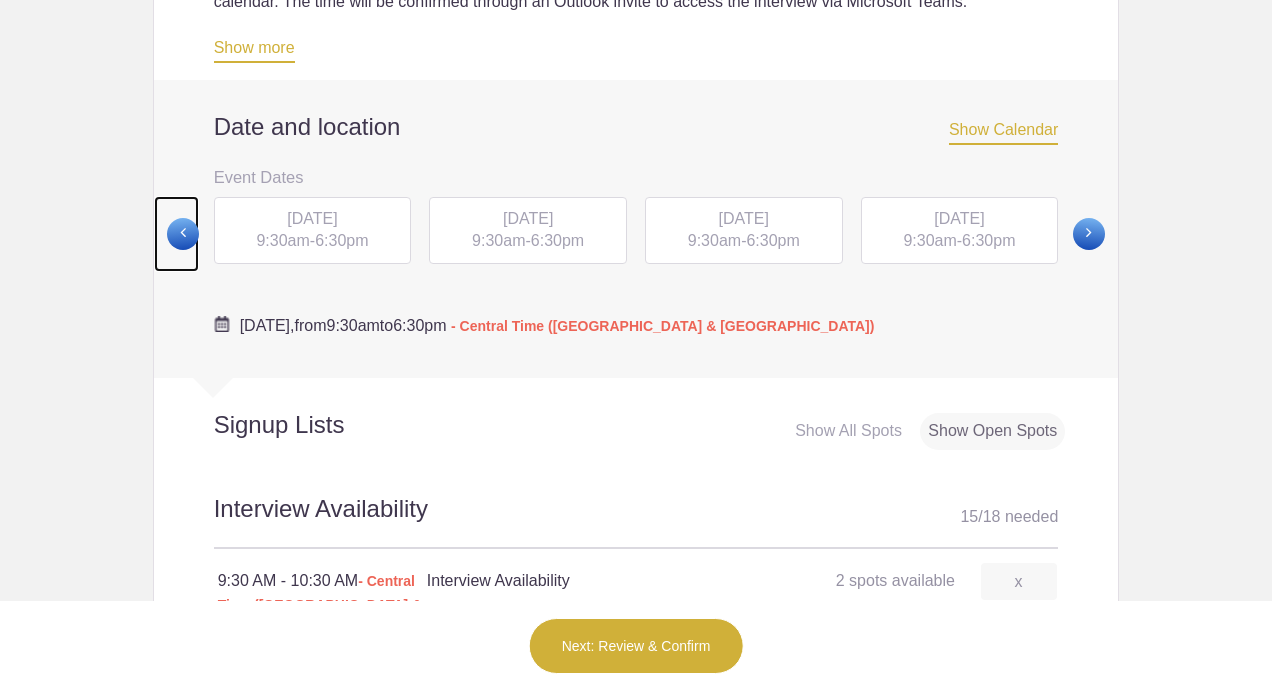 click at bounding box center [183, 234] 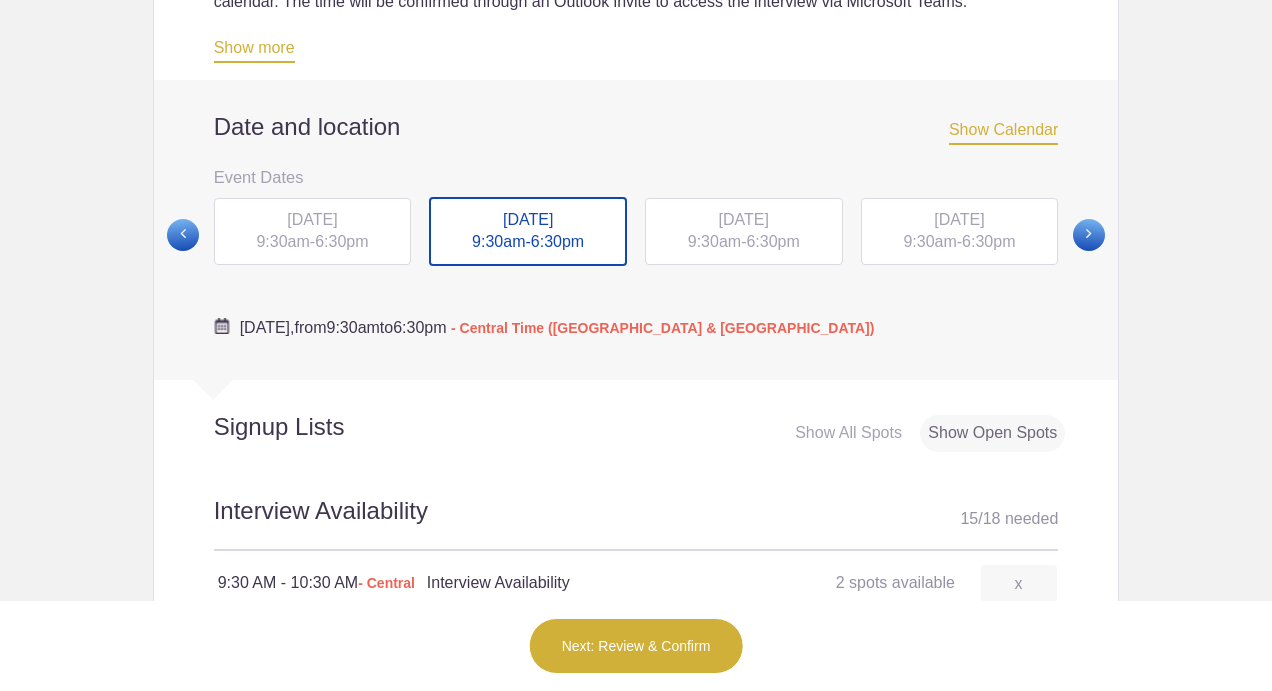 click on "[DATE]" at bounding box center (744, 219) 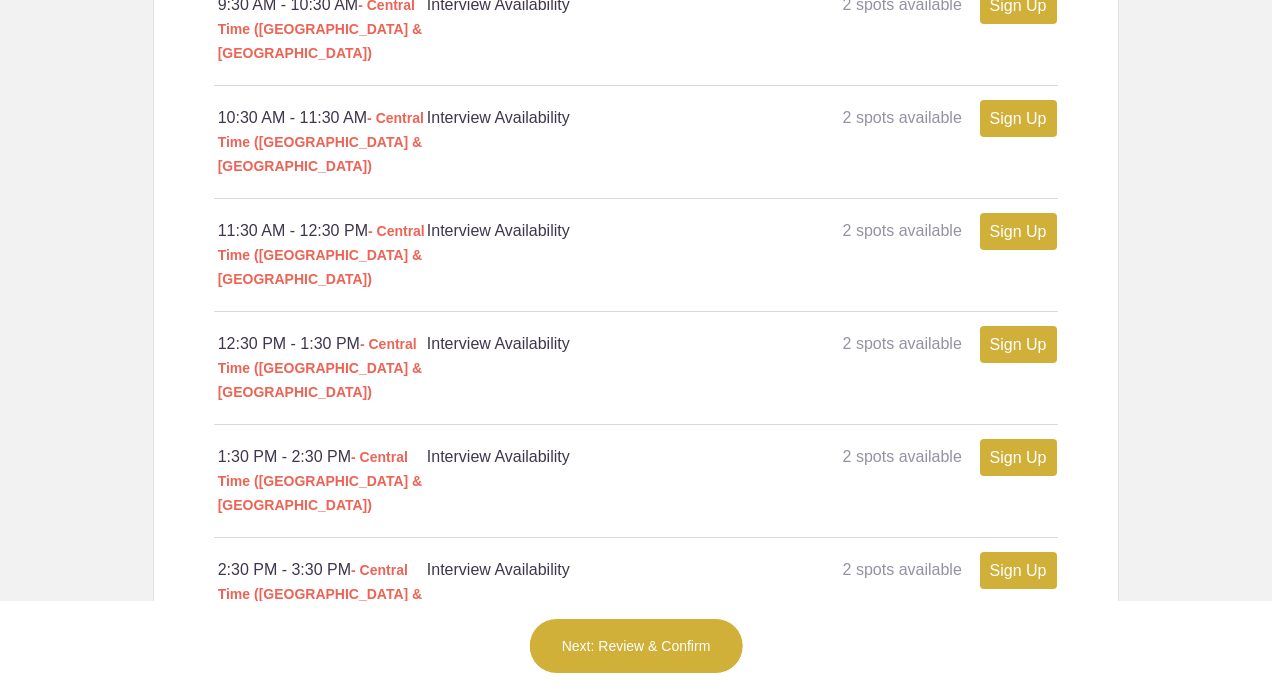 scroll, scrollTop: 1356, scrollLeft: 0, axis: vertical 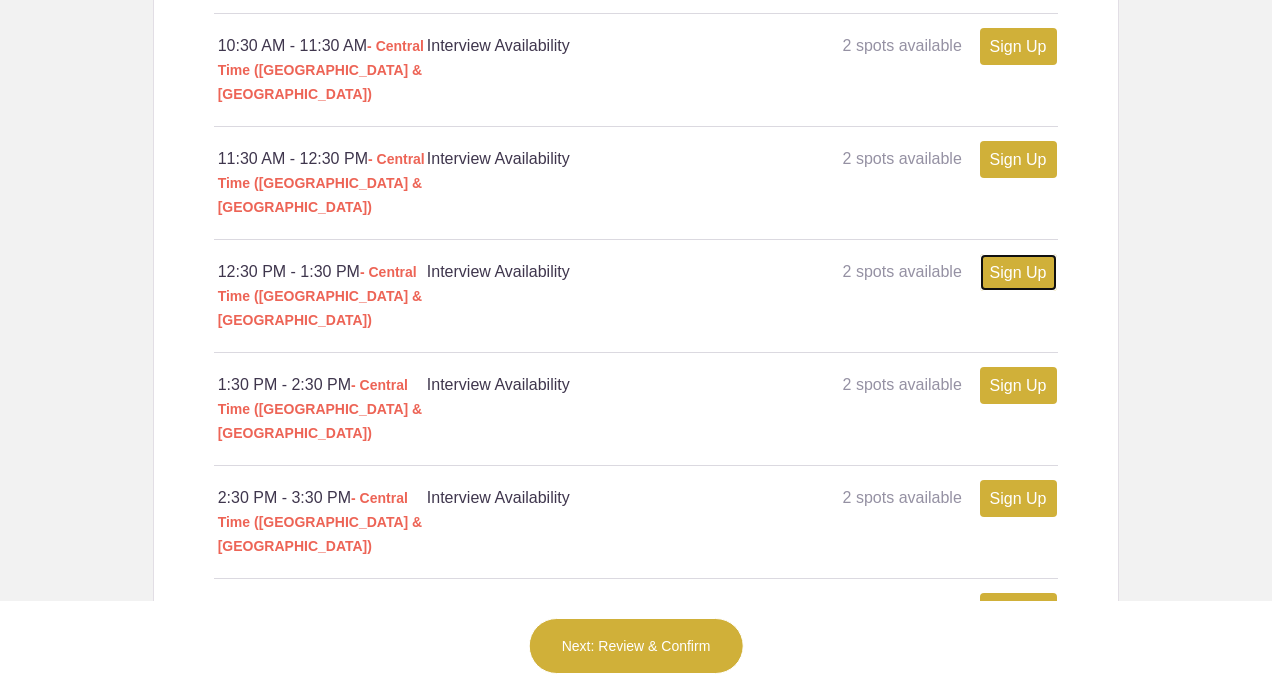 click on "Sign Up" at bounding box center [1018, 272] 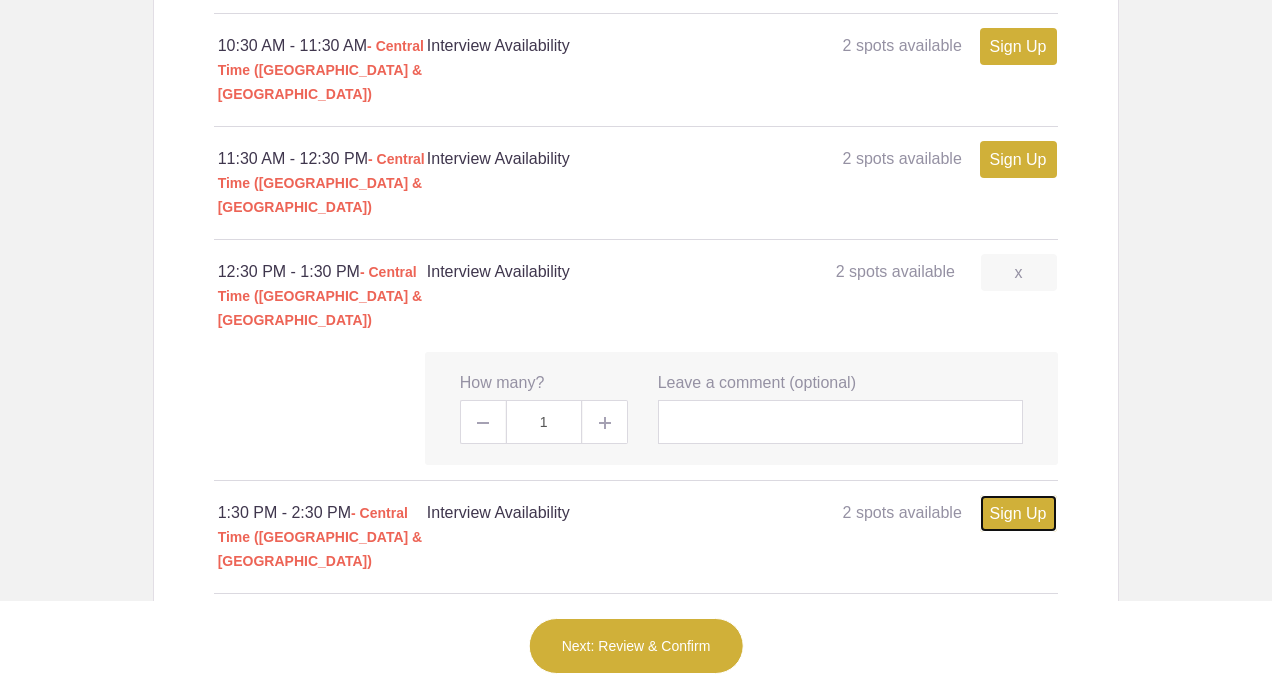 click on "Sign Up" at bounding box center (1018, 513) 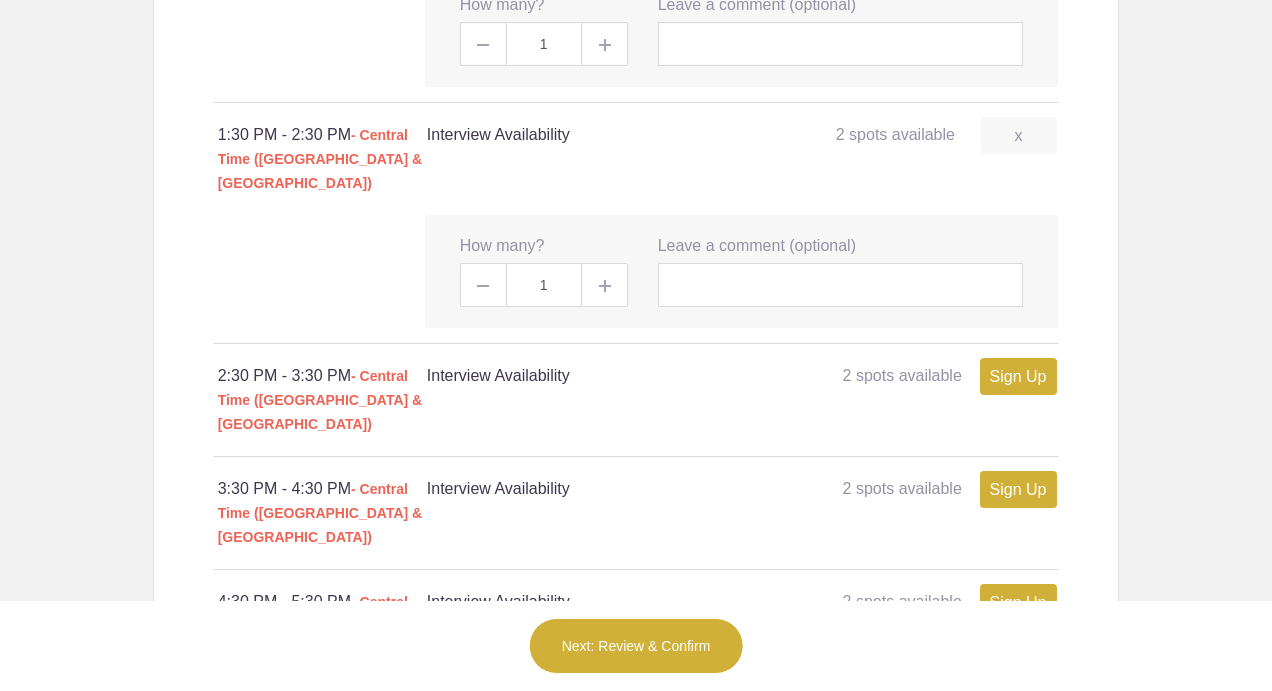 scroll, scrollTop: 1807, scrollLeft: 0, axis: vertical 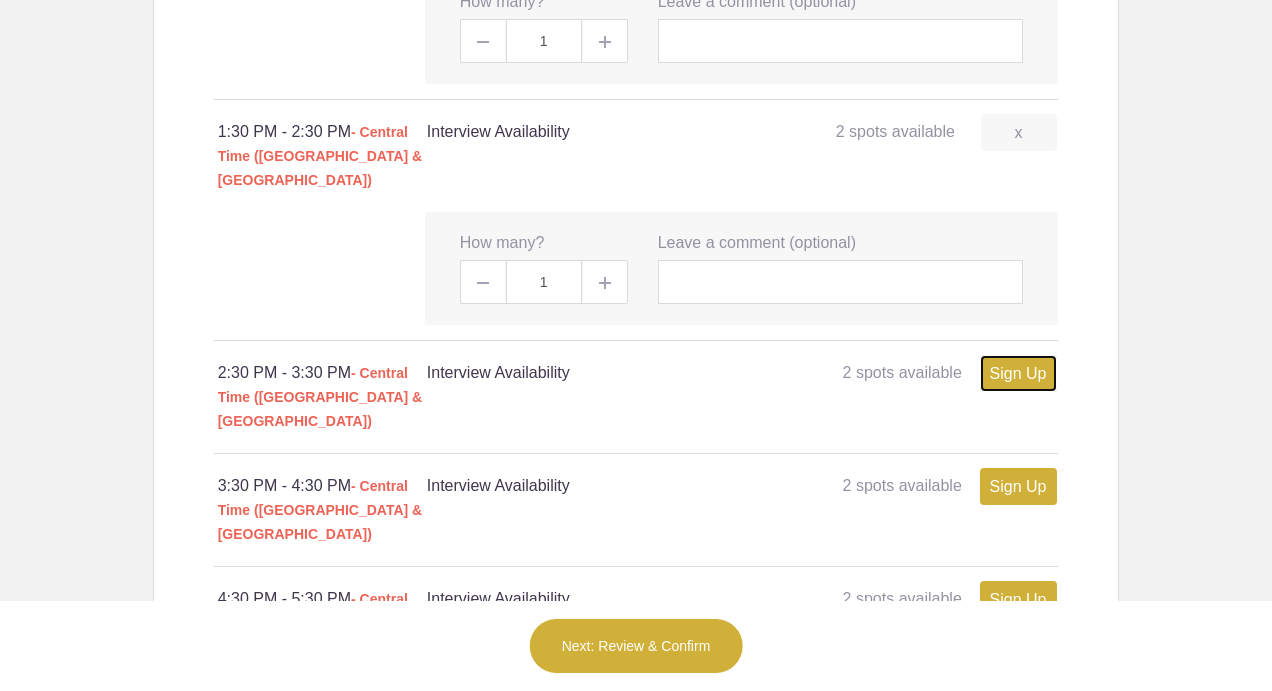 click on "Sign Up" at bounding box center [1018, 373] 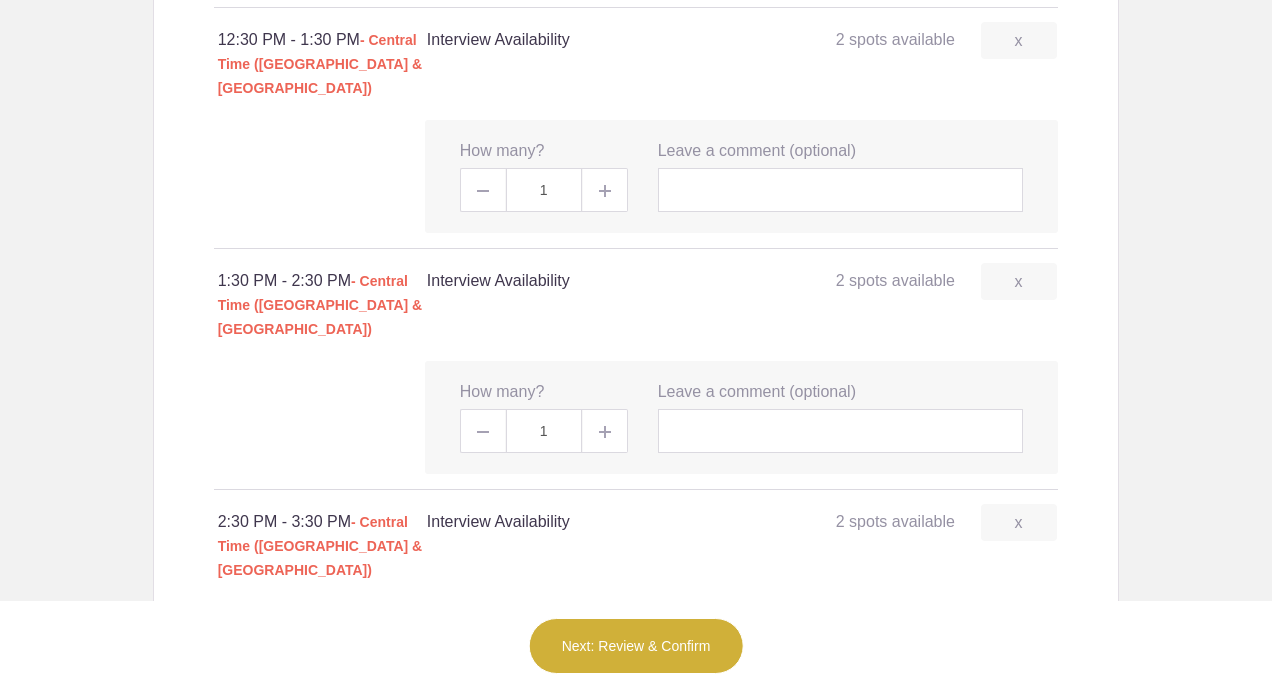 scroll, scrollTop: 1667, scrollLeft: 0, axis: vertical 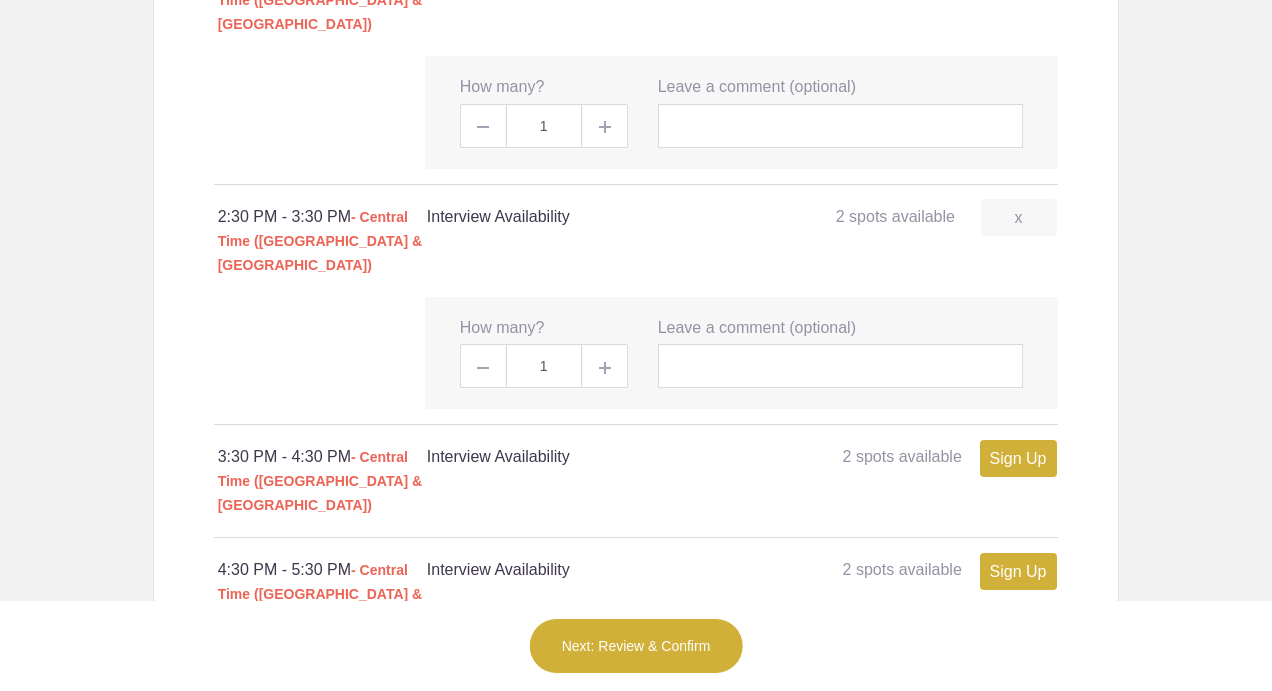 click on "Next: Review & Confirm" at bounding box center [636, 646] 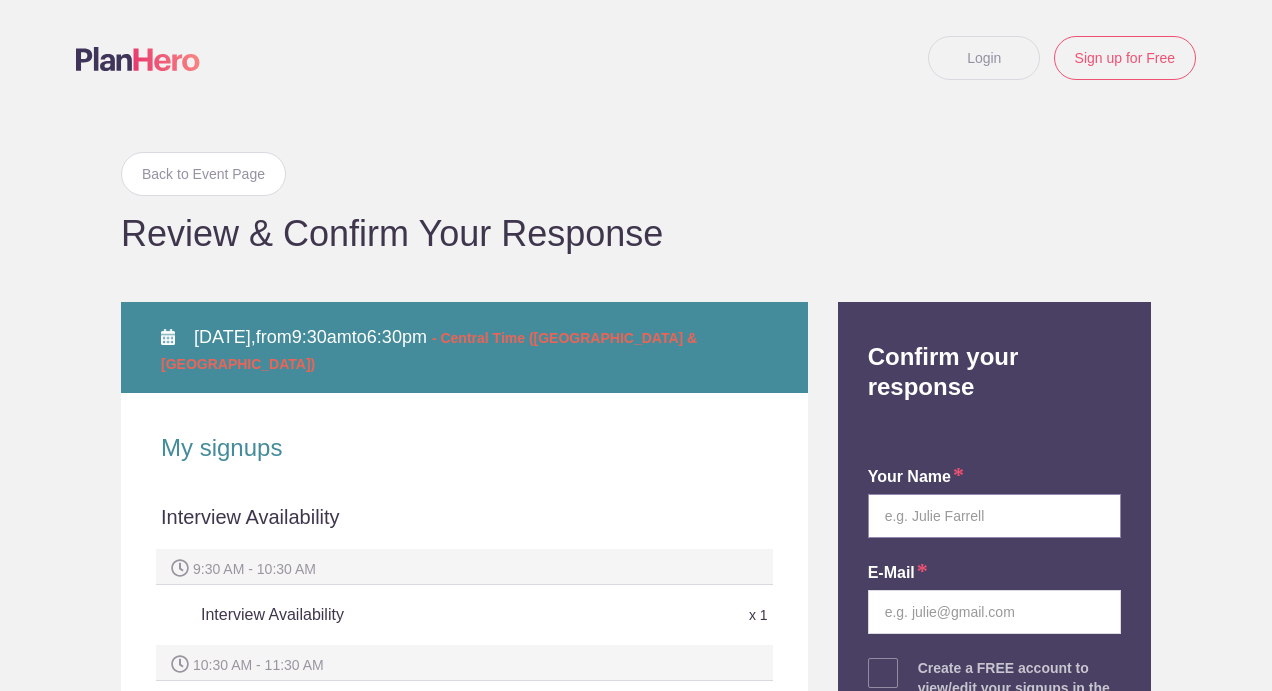 click at bounding box center (994, 516) 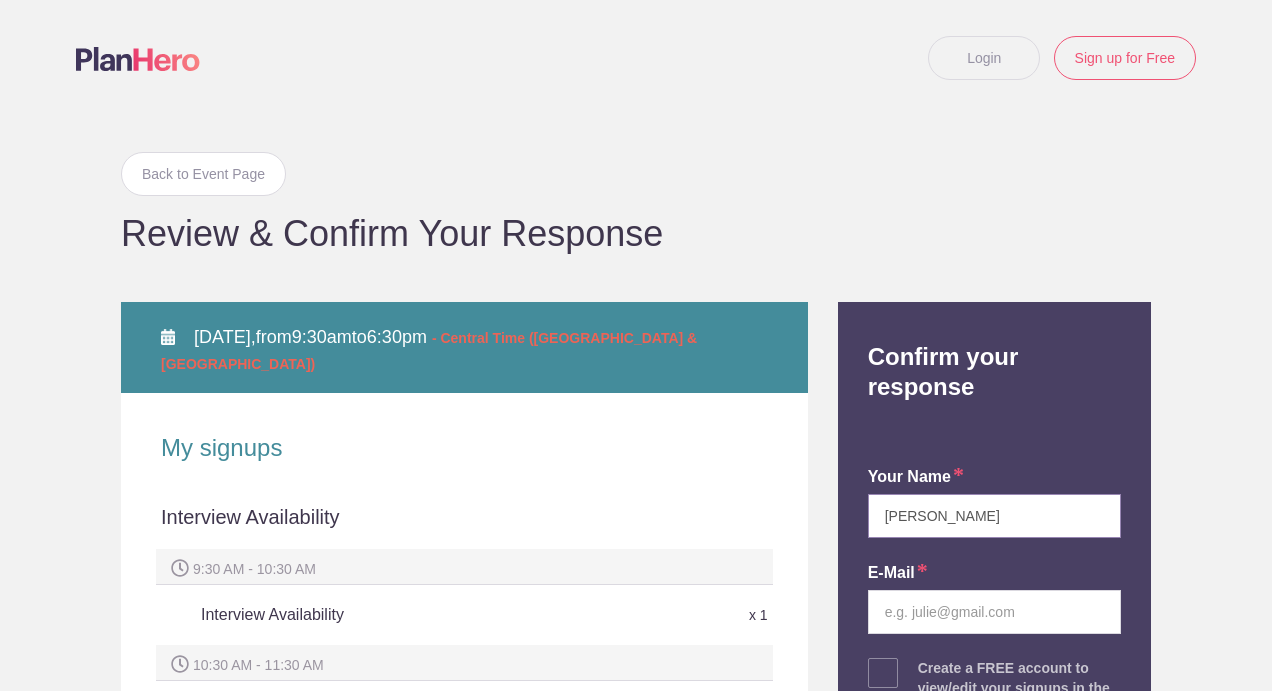 type on "[PERSON_NAME]" 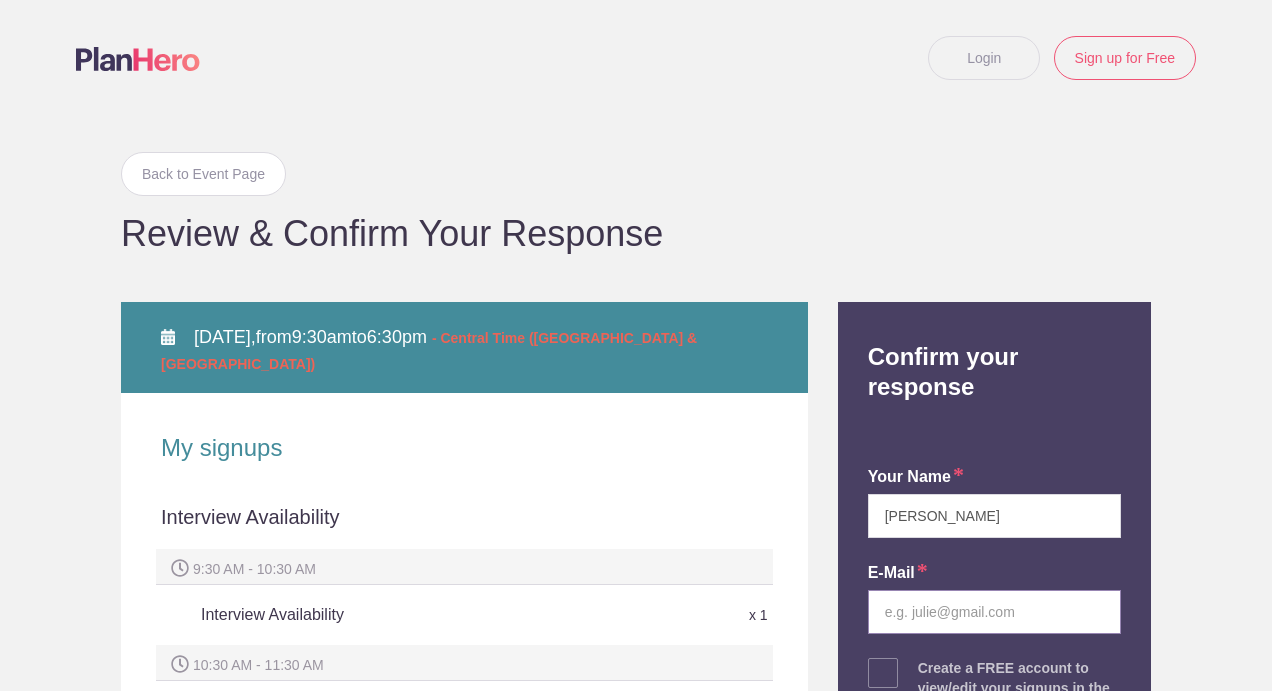 click at bounding box center [994, 612] 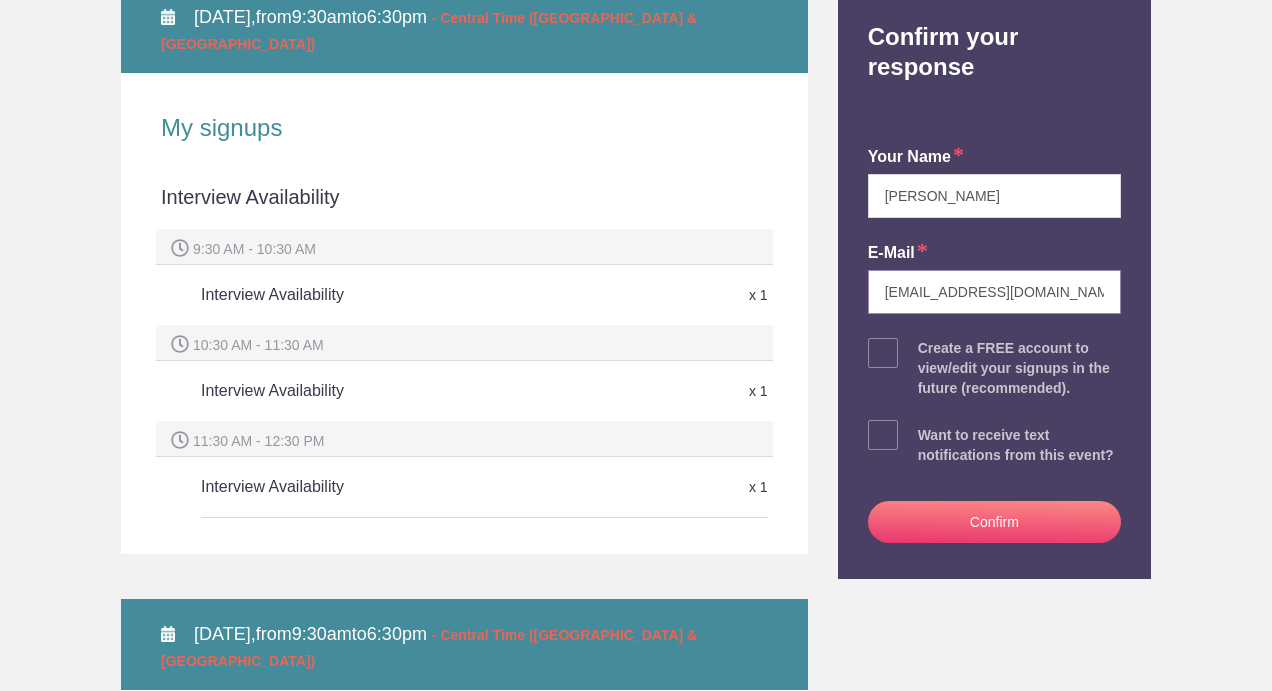 scroll, scrollTop: 400, scrollLeft: 0, axis: vertical 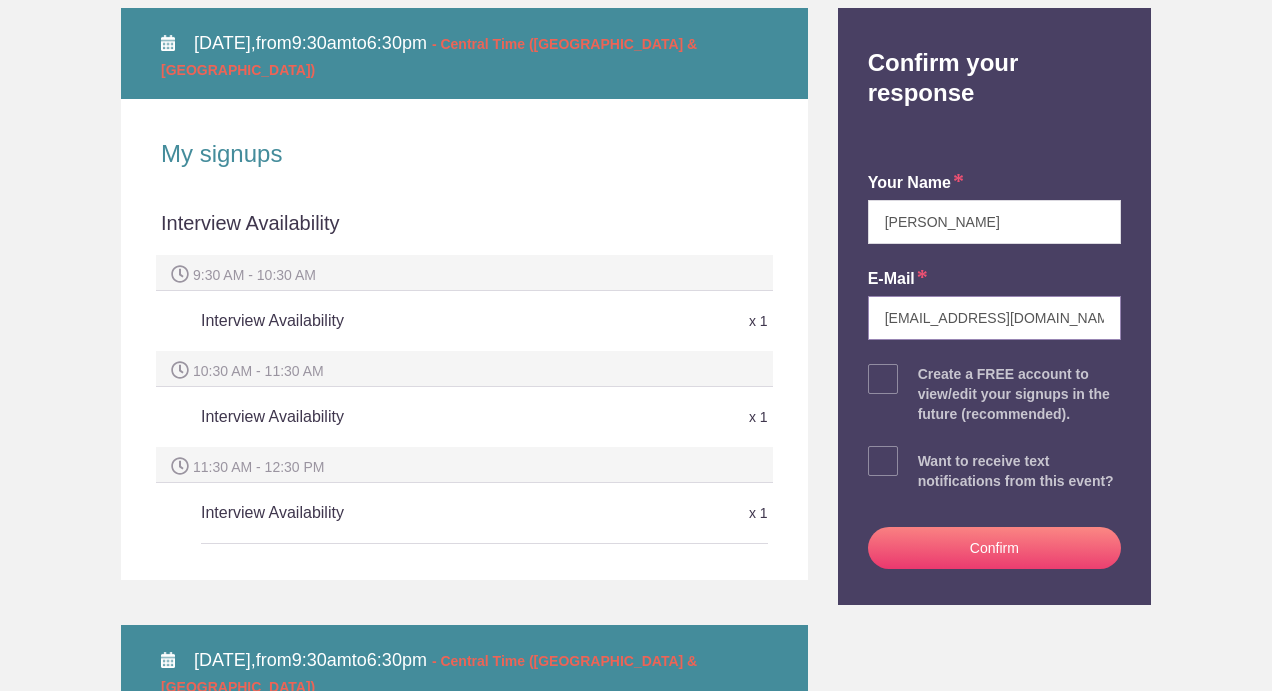 type on "[EMAIL_ADDRESS][DOMAIN_NAME]" 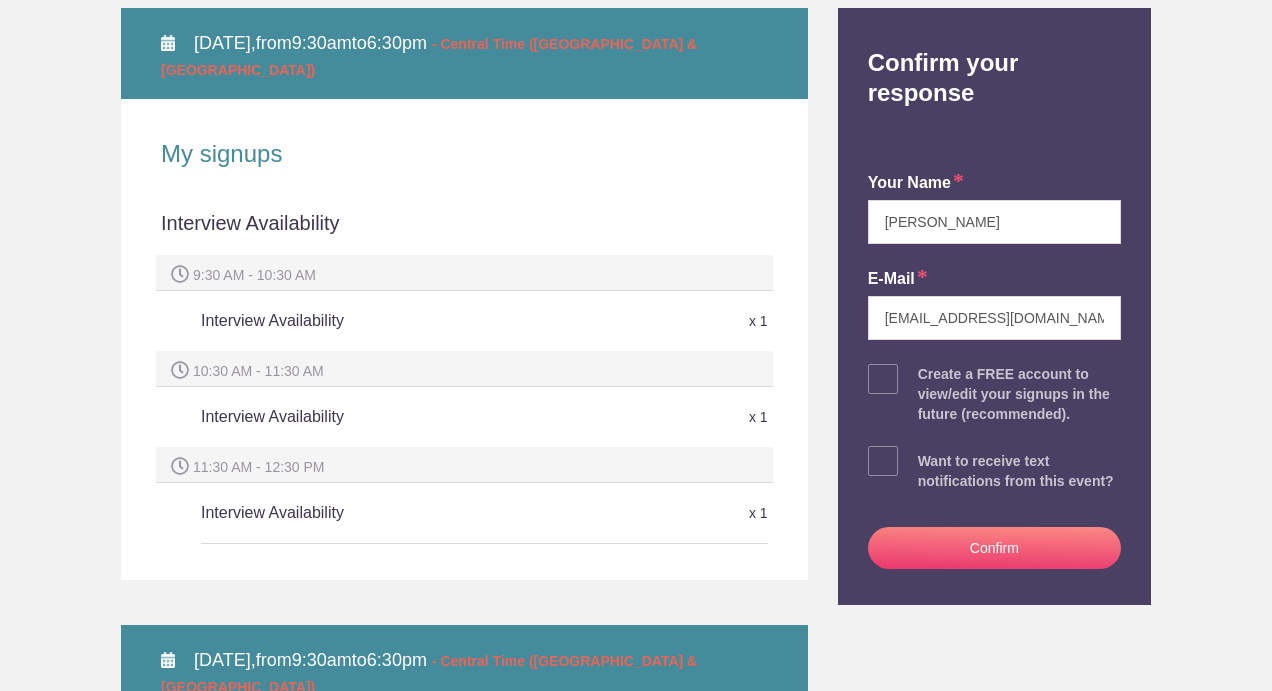 click on "Confirm" at bounding box center [994, 548] 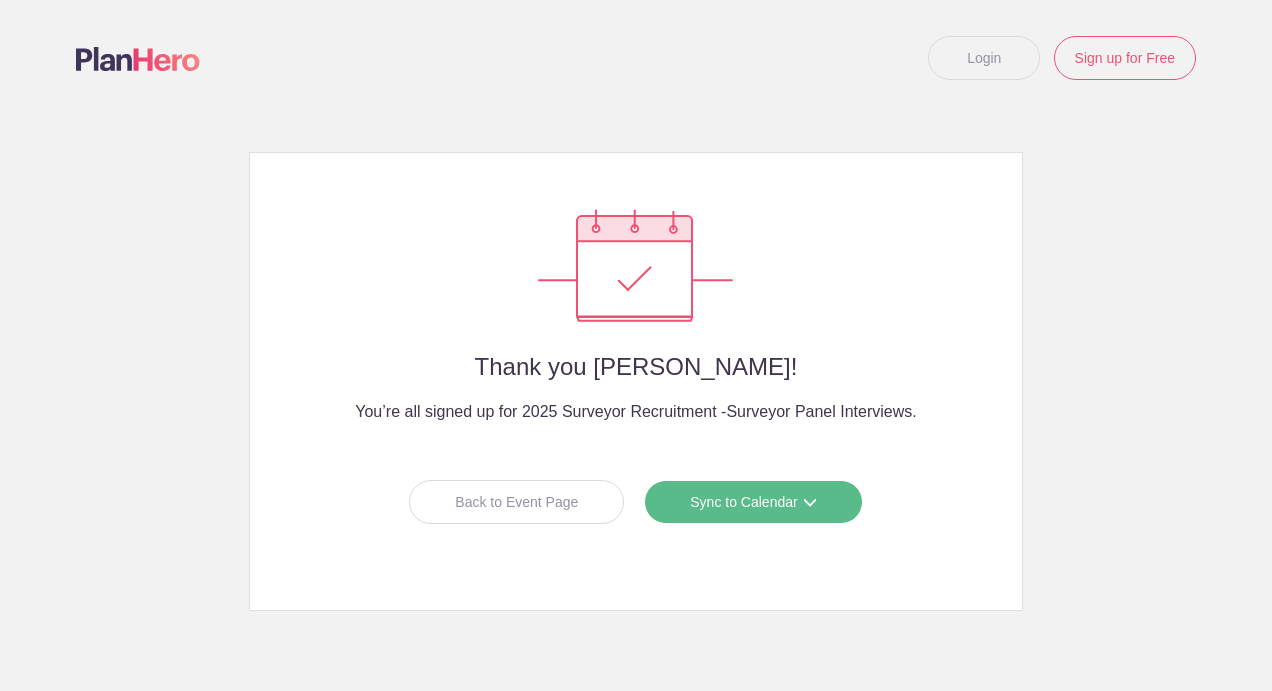 scroll, scrollTop: 0, scrollLeft: 0, axis: both 